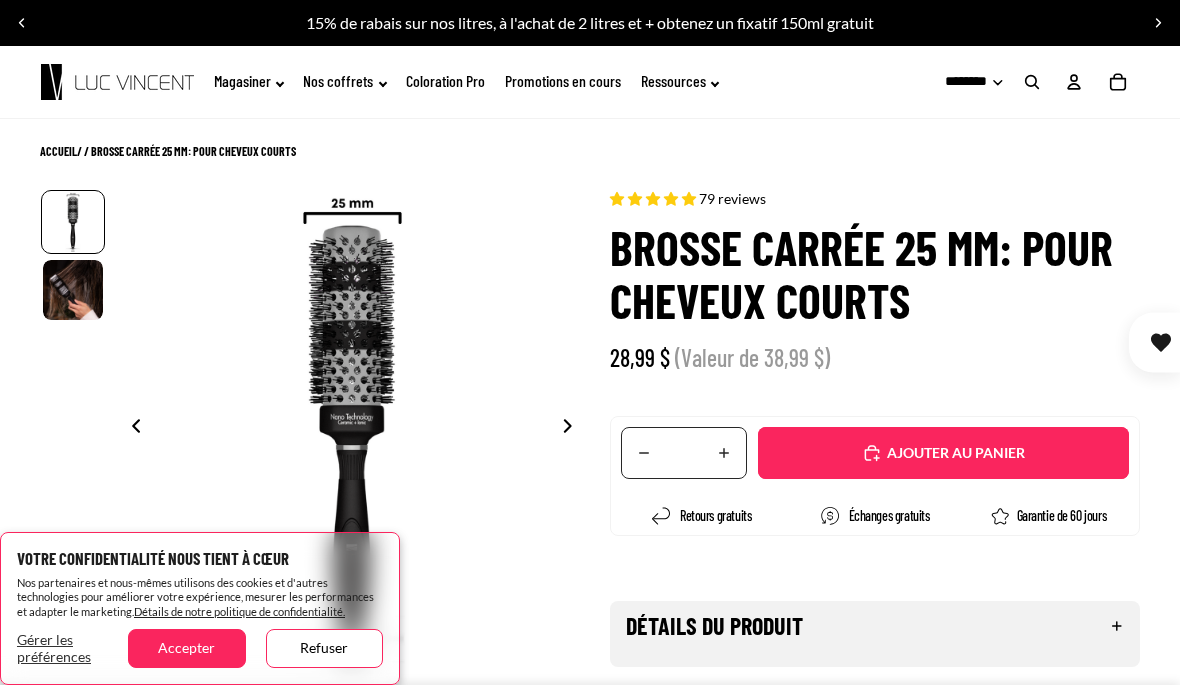 scroll, scrollTop: 0, scrollLeft: 0, axis: both 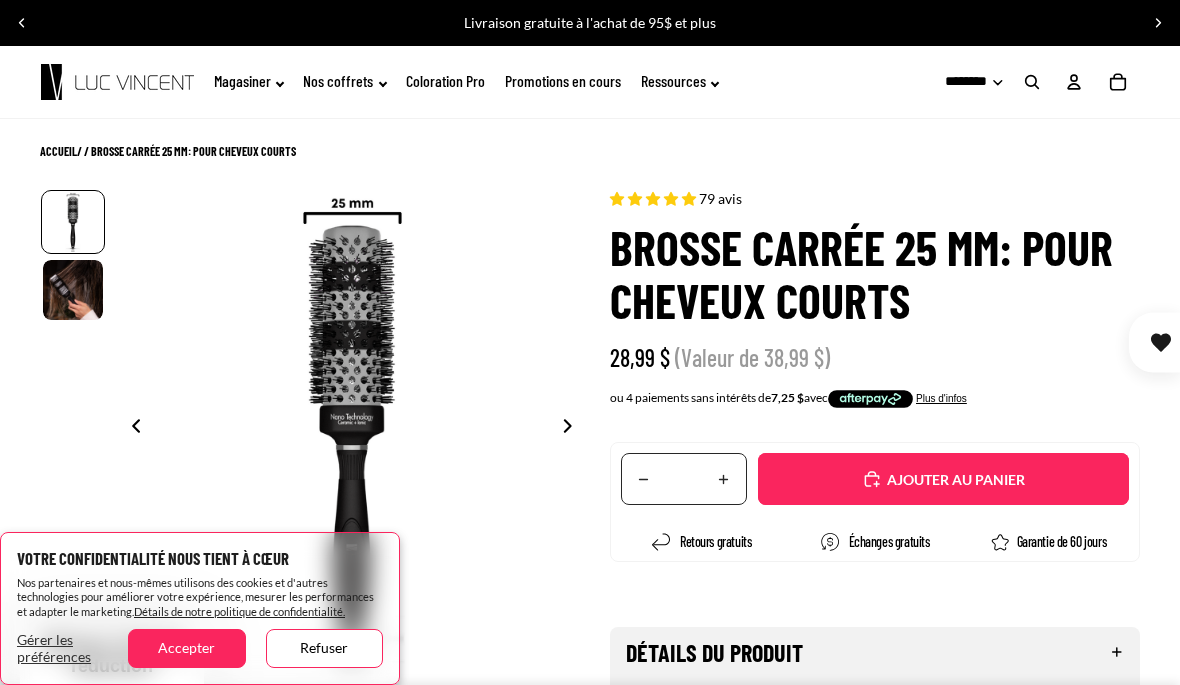 click on "Accepter" at bounding box center [186, 648] 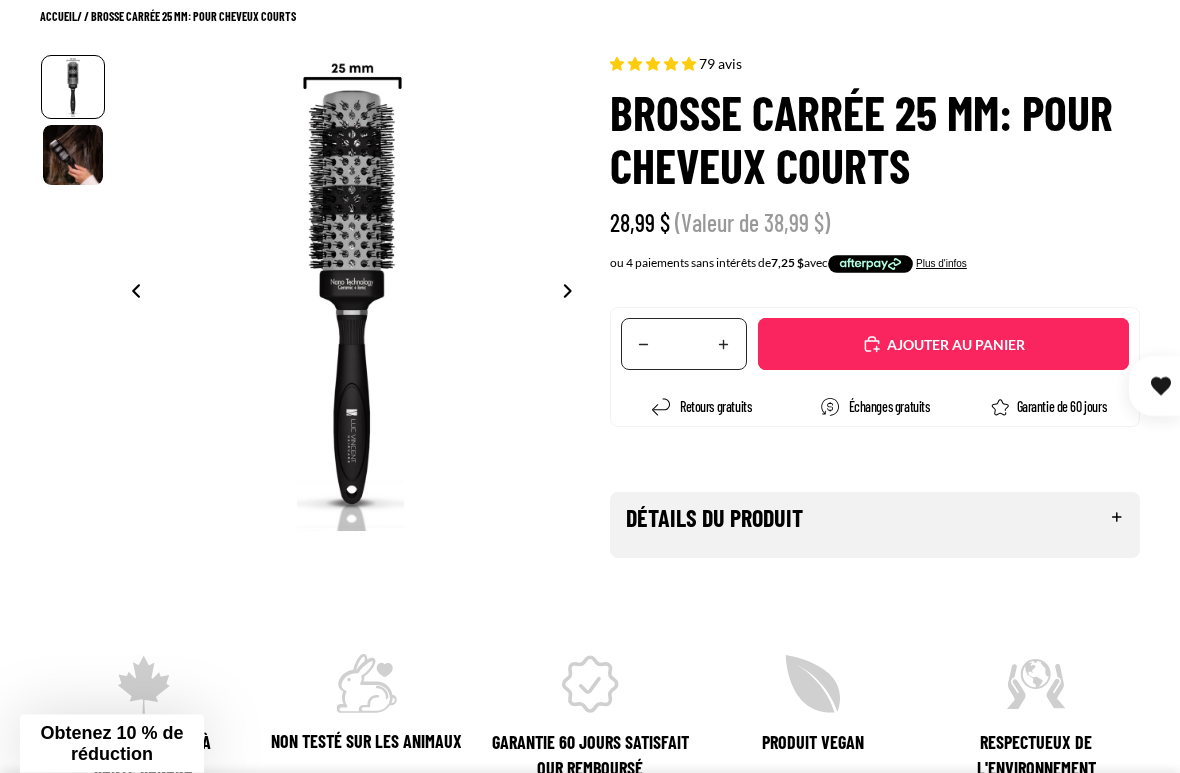scroll, scrollTop: 137, scrollLeft: 0, axis: vertical 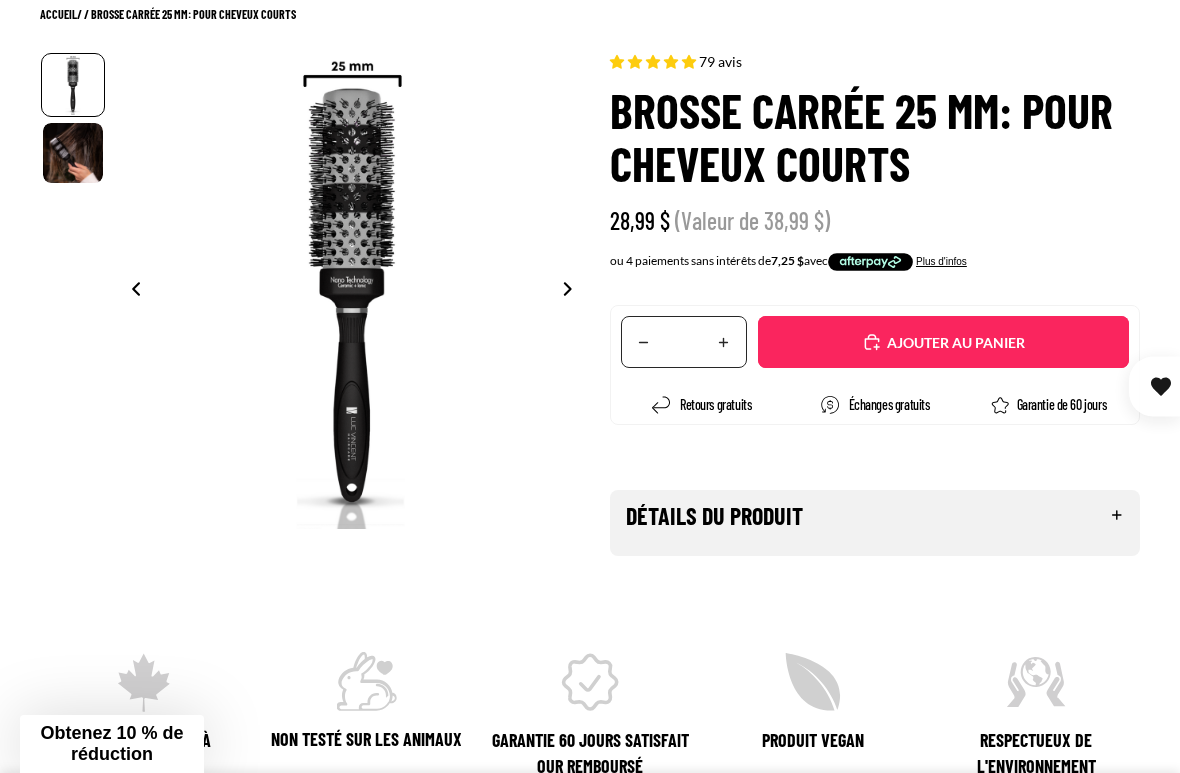click on "Détails du produit" at bounding box center (875, 515) 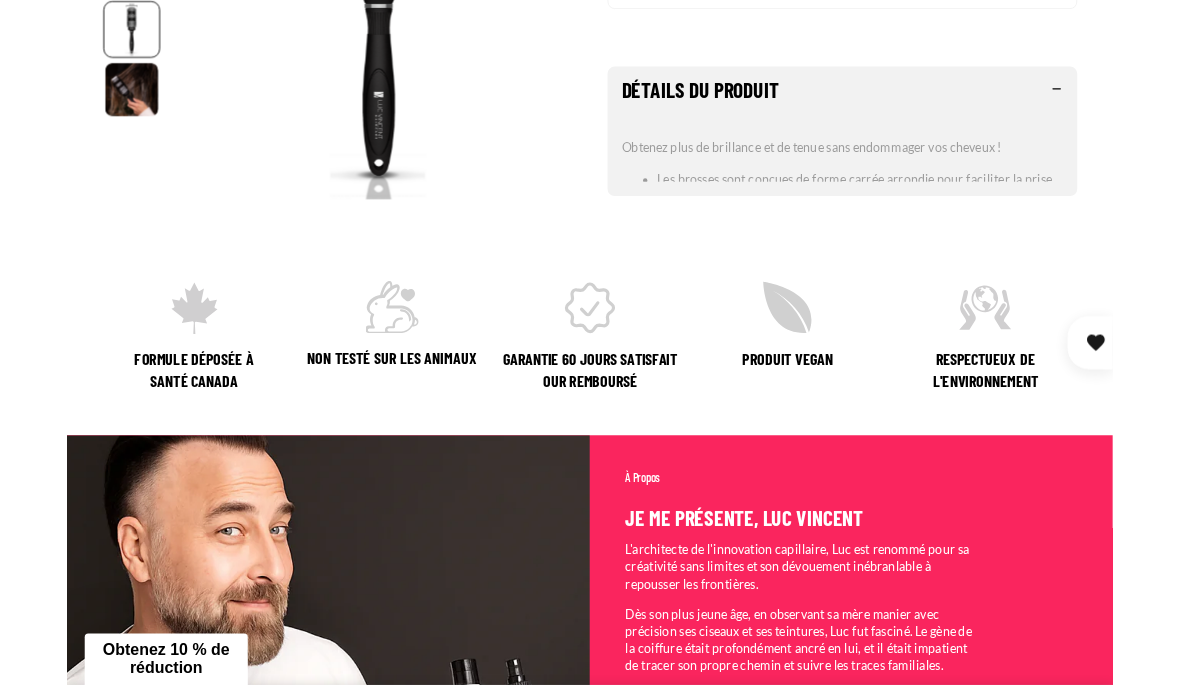 scroll, scrollTop: 547, scrollLeft: 0, axis: vertical 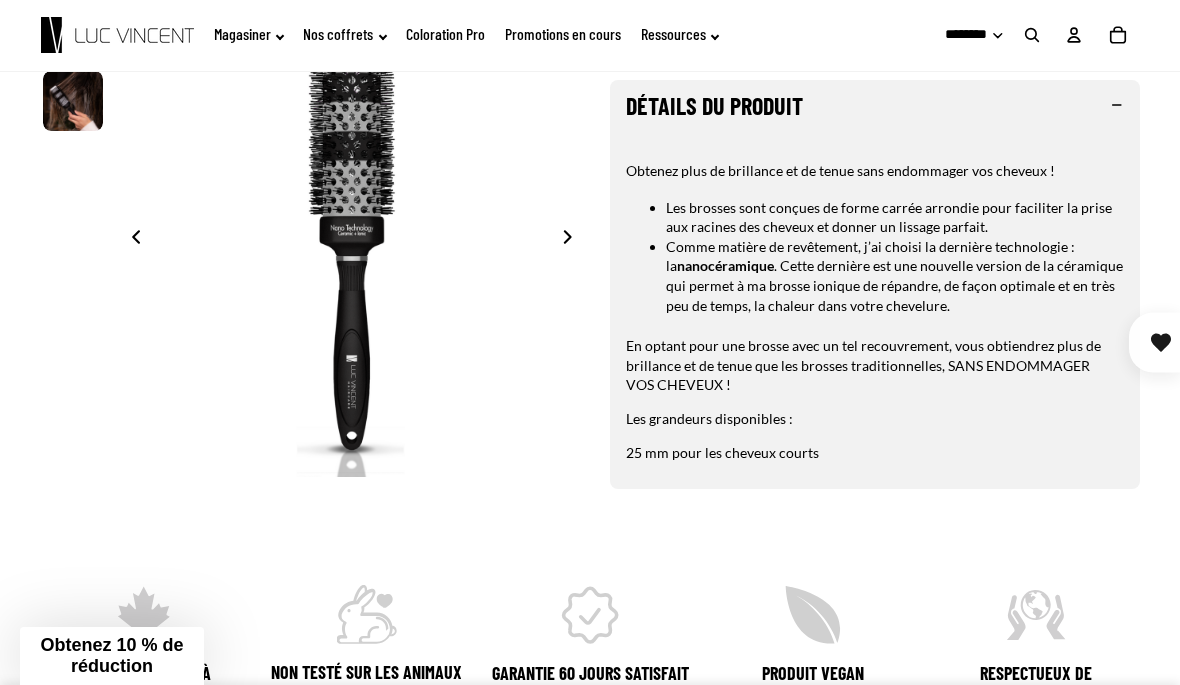 click on "Les grandeurs disponibles :" at bounding box center [709, 419] 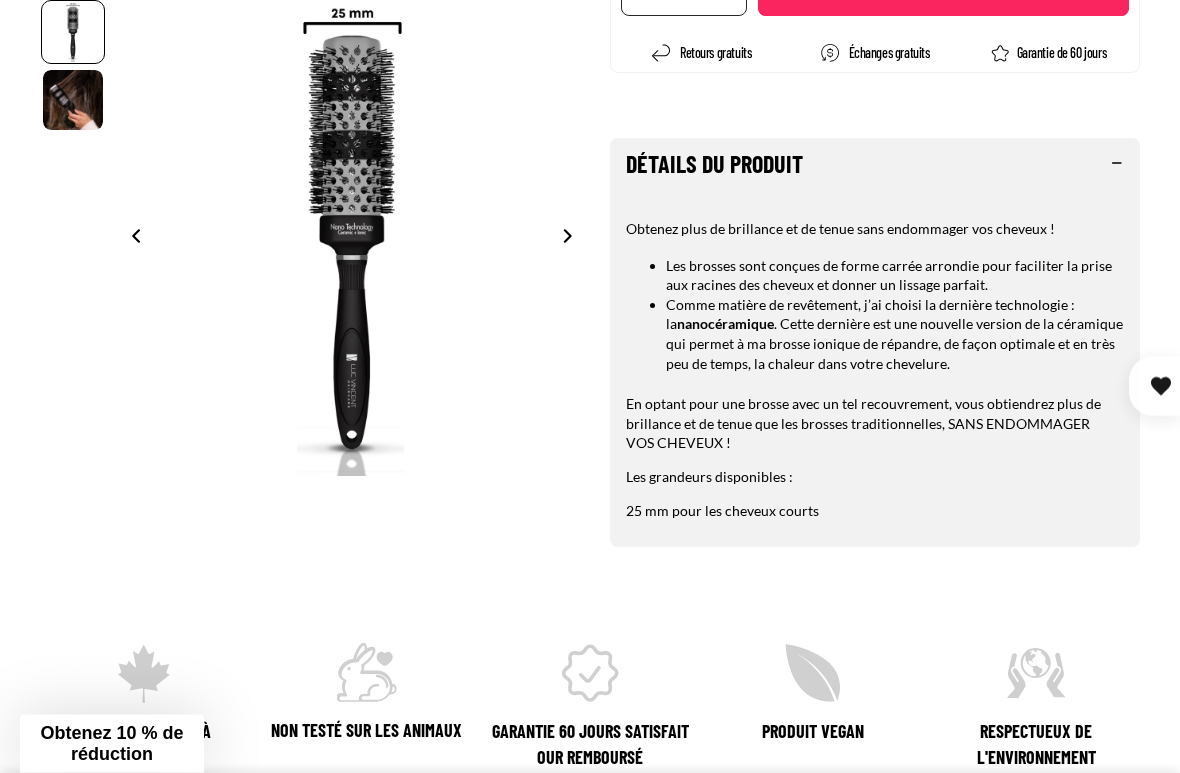 scroll, scrollTop: 496, scrollLeft: 0, axis: vertical 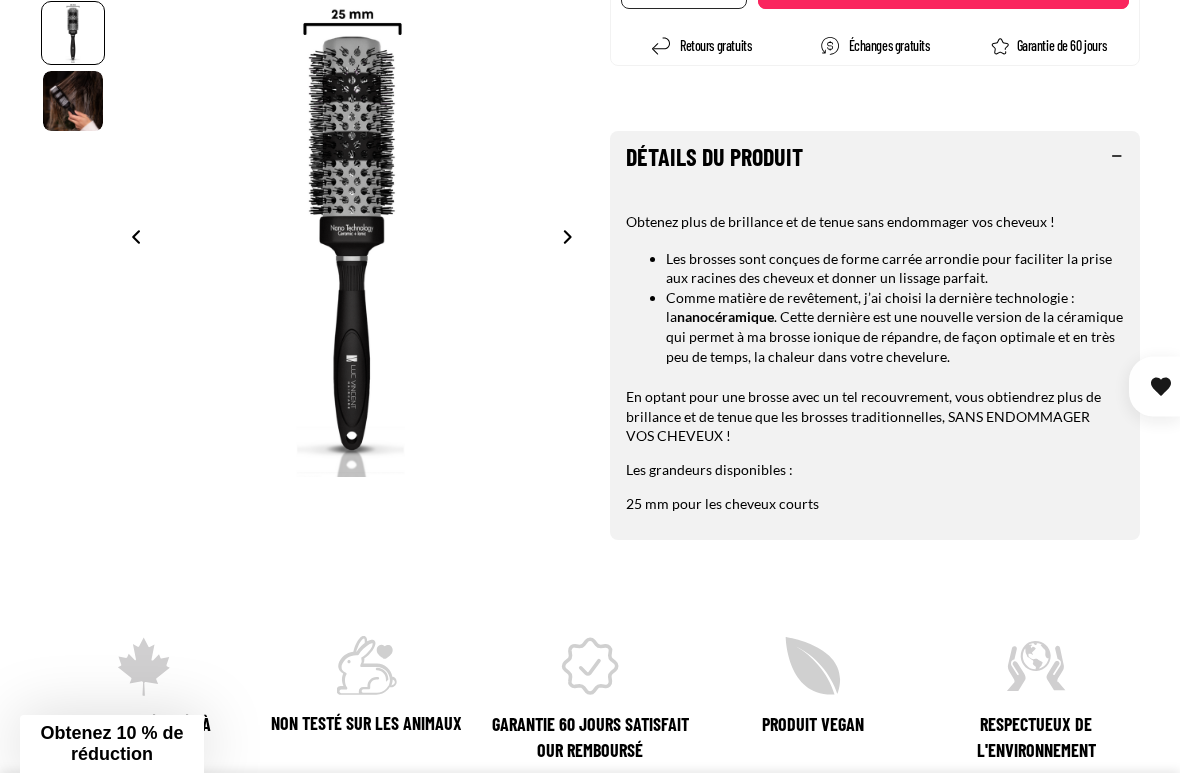 click 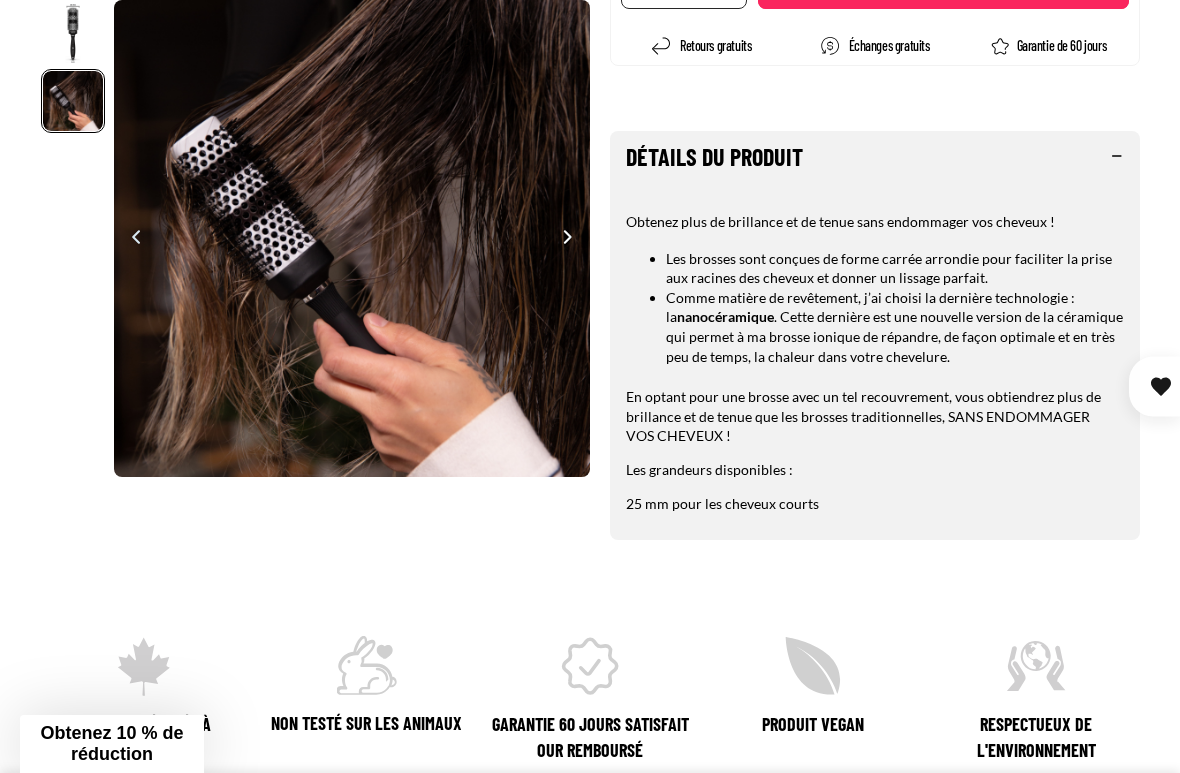 scroll, scrollTop: 0, scrollLeft: 477, axis: horizontal 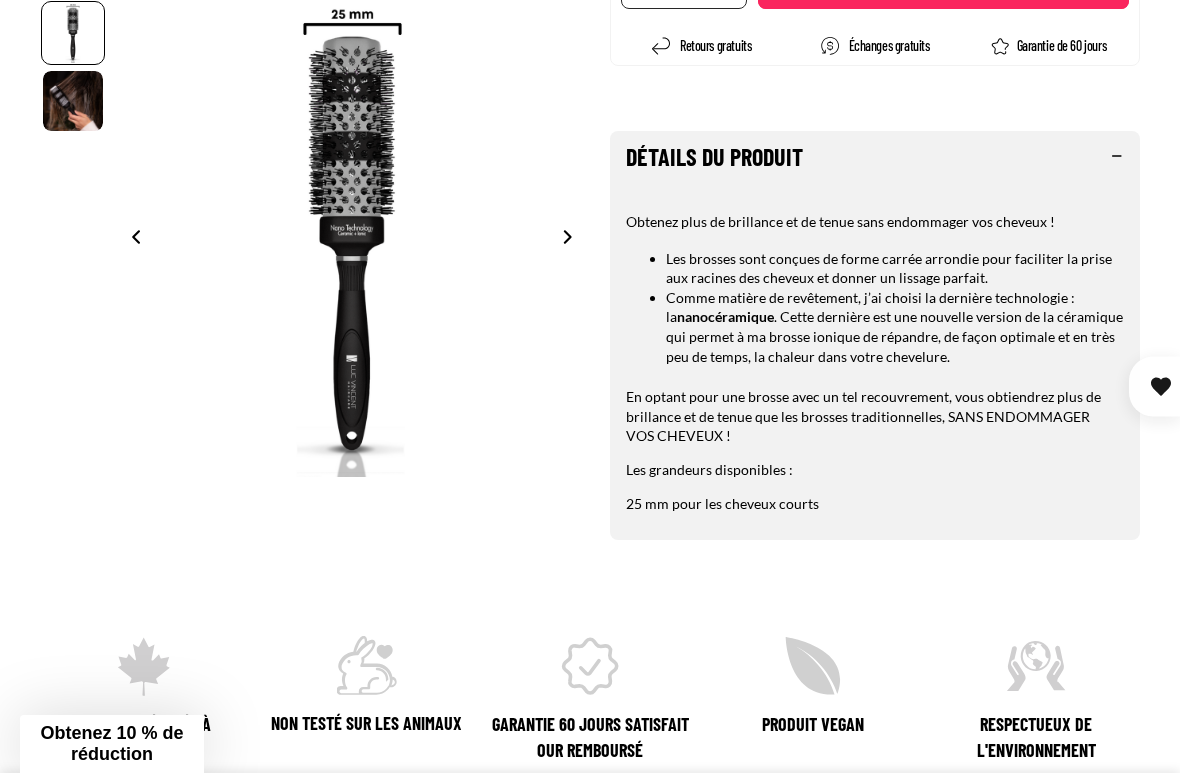 click at bounding box center (130, 239) 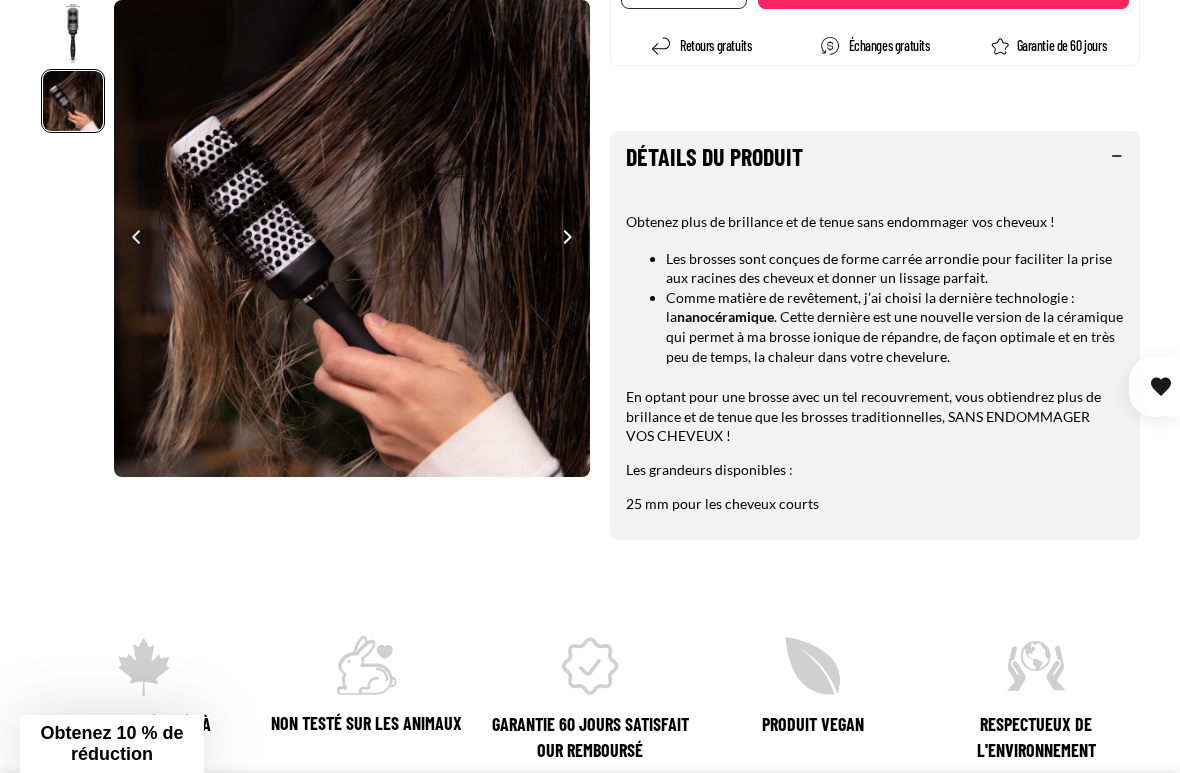 scroll, scrollTop: 0, scrollLeft: 477, axis: horizontal 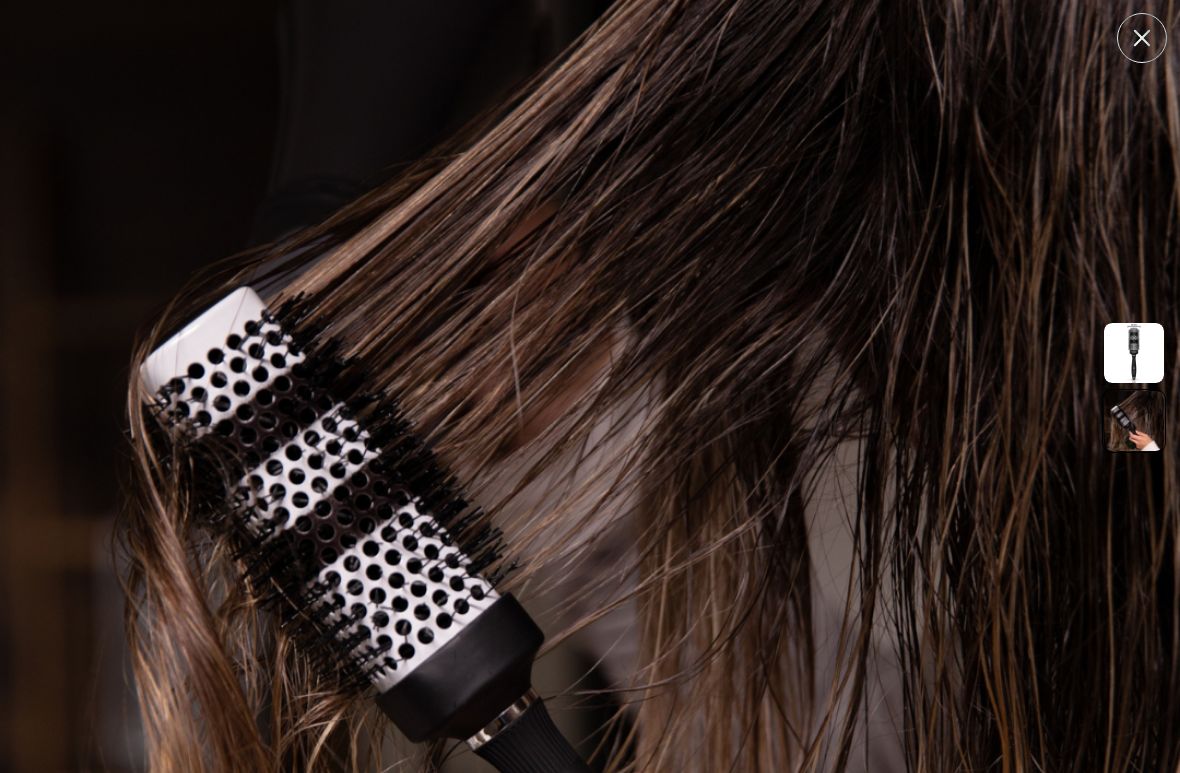 click on "Fermer" at bounding box center (1142, 38) 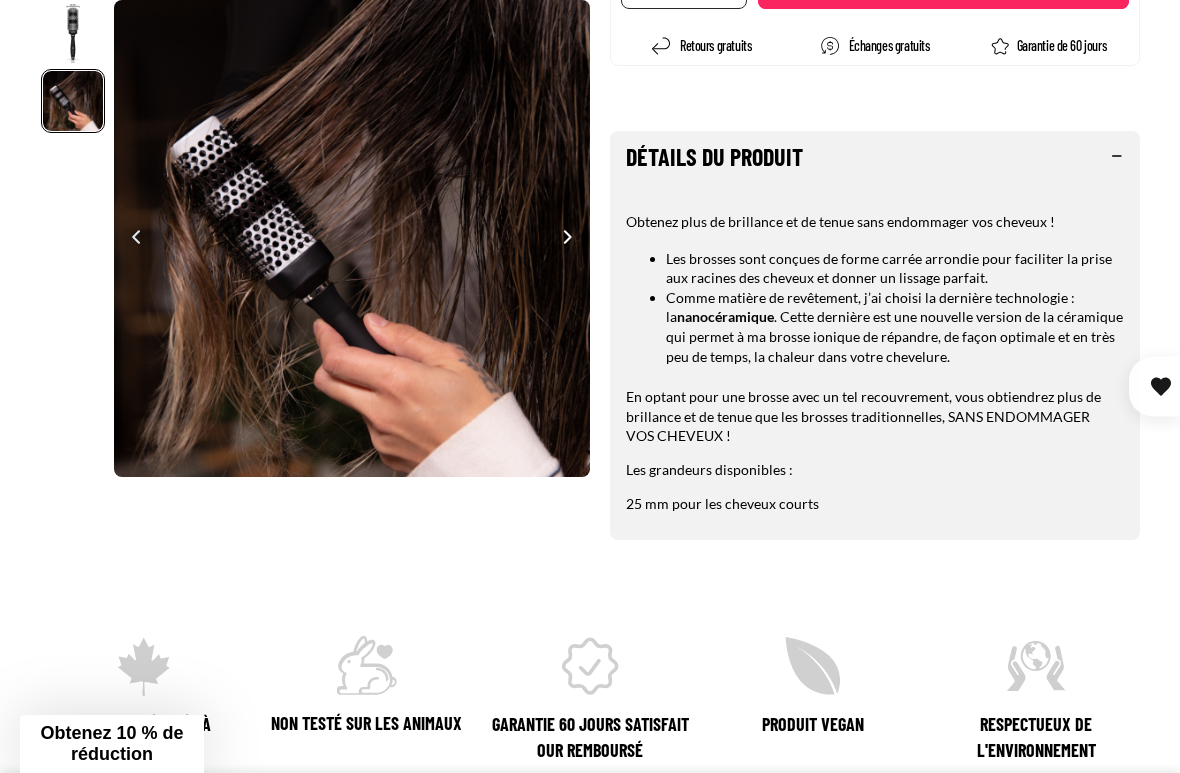 click at bounding box center (573, 239) 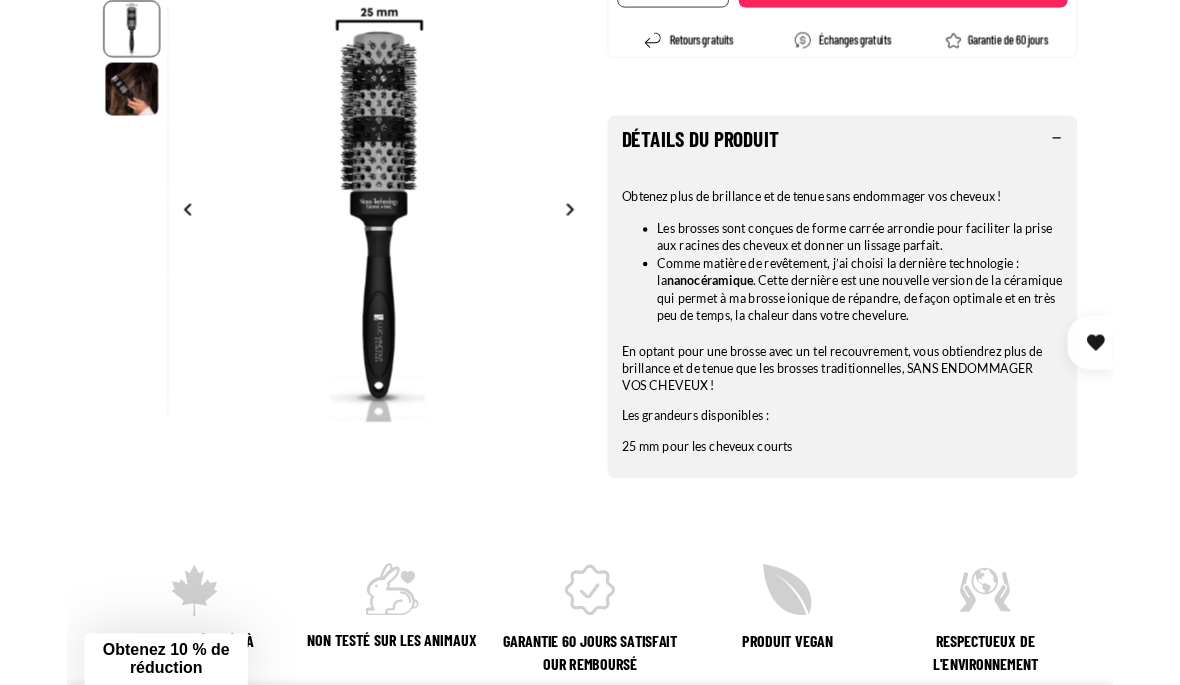 scroll, scrollTop: 0, scrollLeft: 0, axis: both 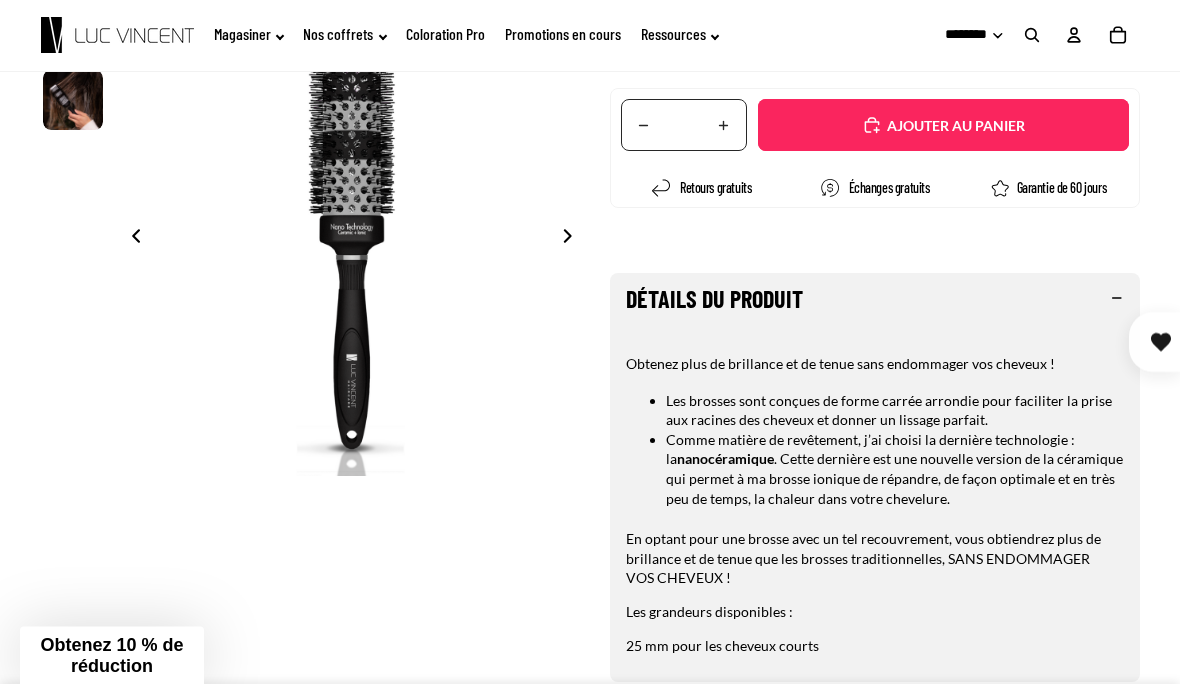 click 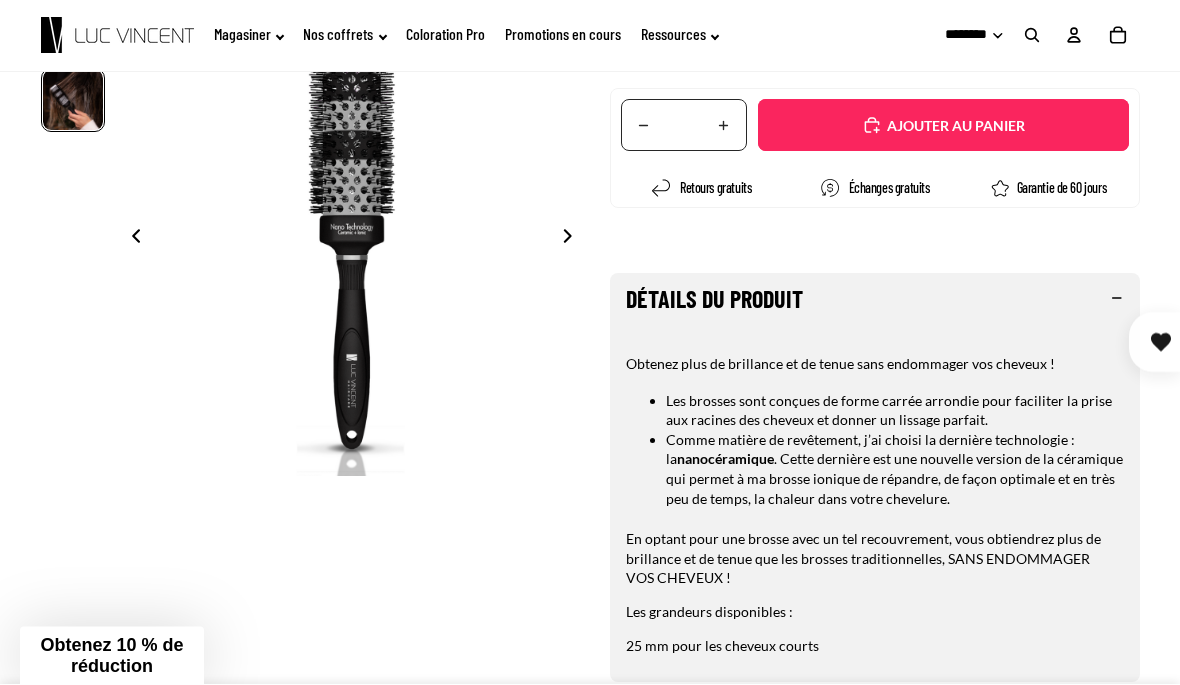 scroll, scrollTop: 0, scrollLeft: 433, axis: horizontal 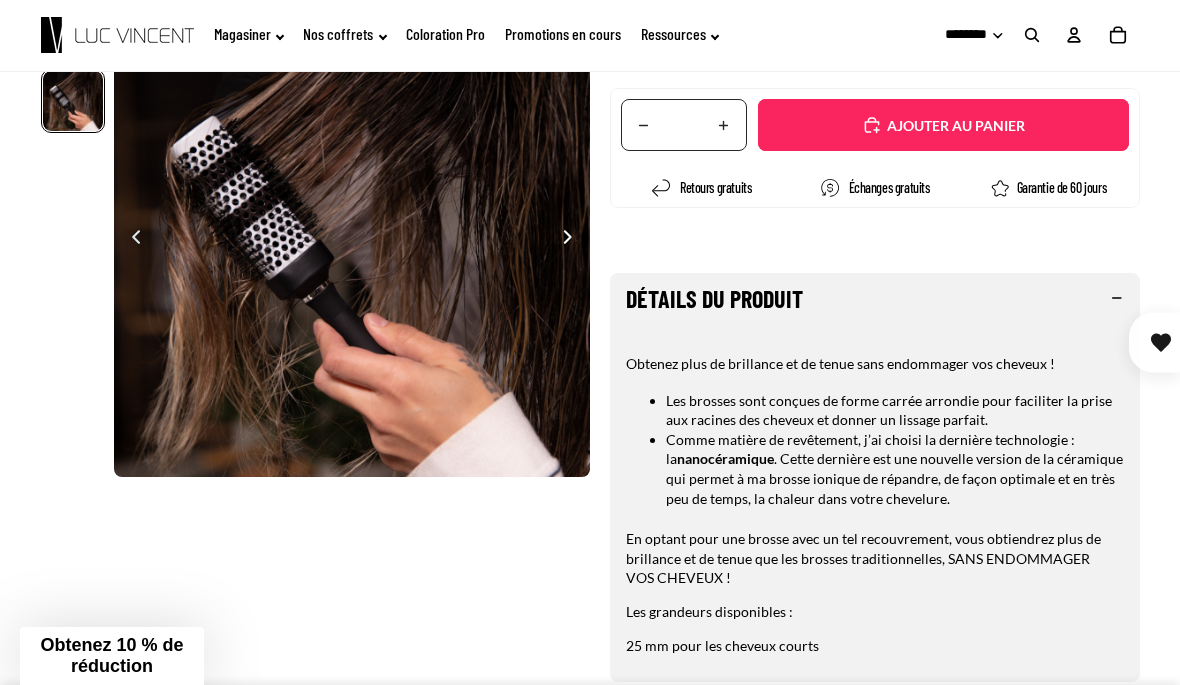 click 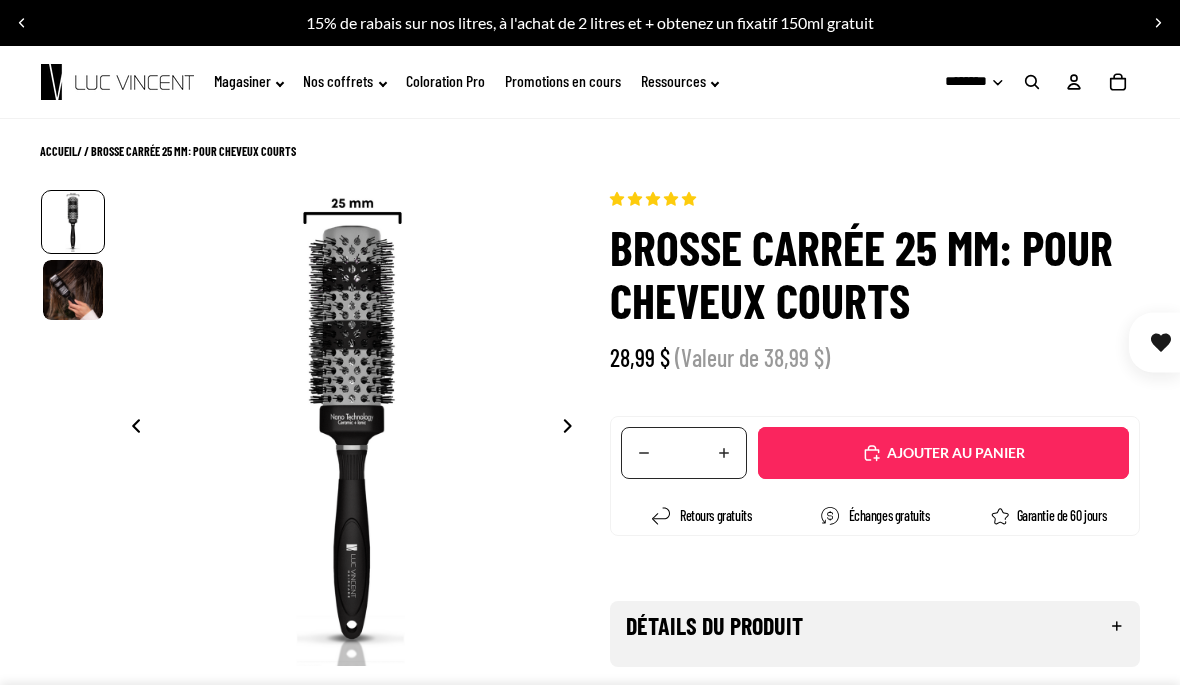 scroll, scrollTop: 0, scrollLeft: 0, axis: both 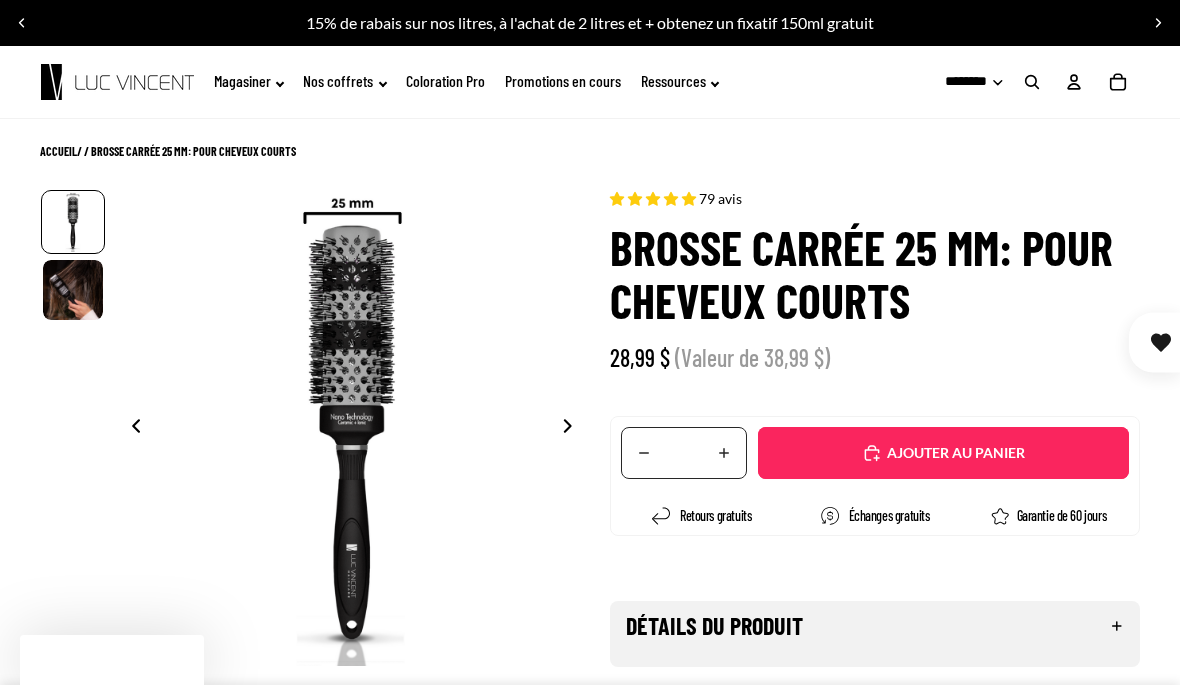 select on "**********" 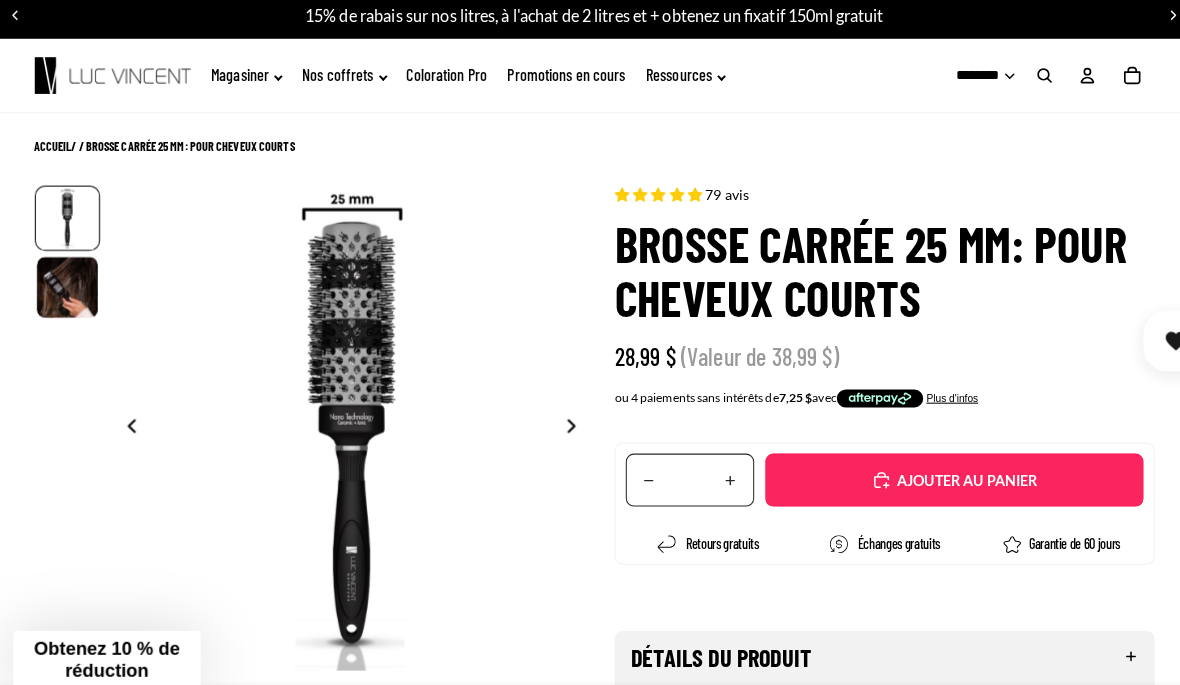 scroll, scrollTop: 35, scrollLeft: 0, axis: vertical 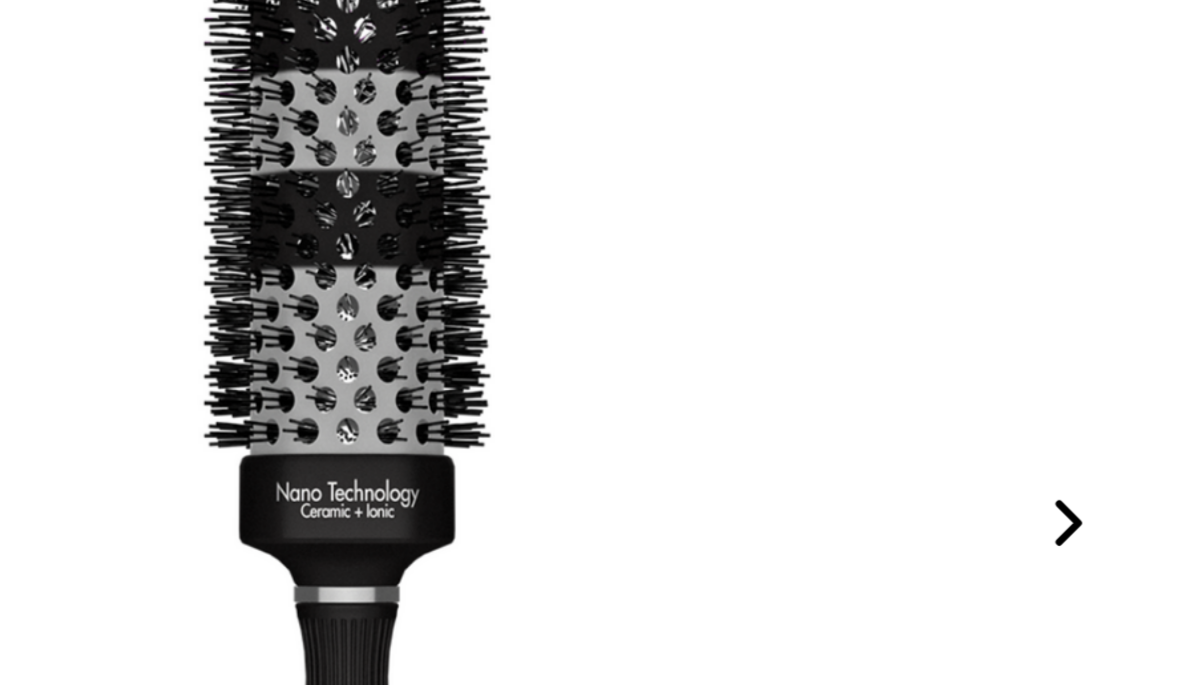 click 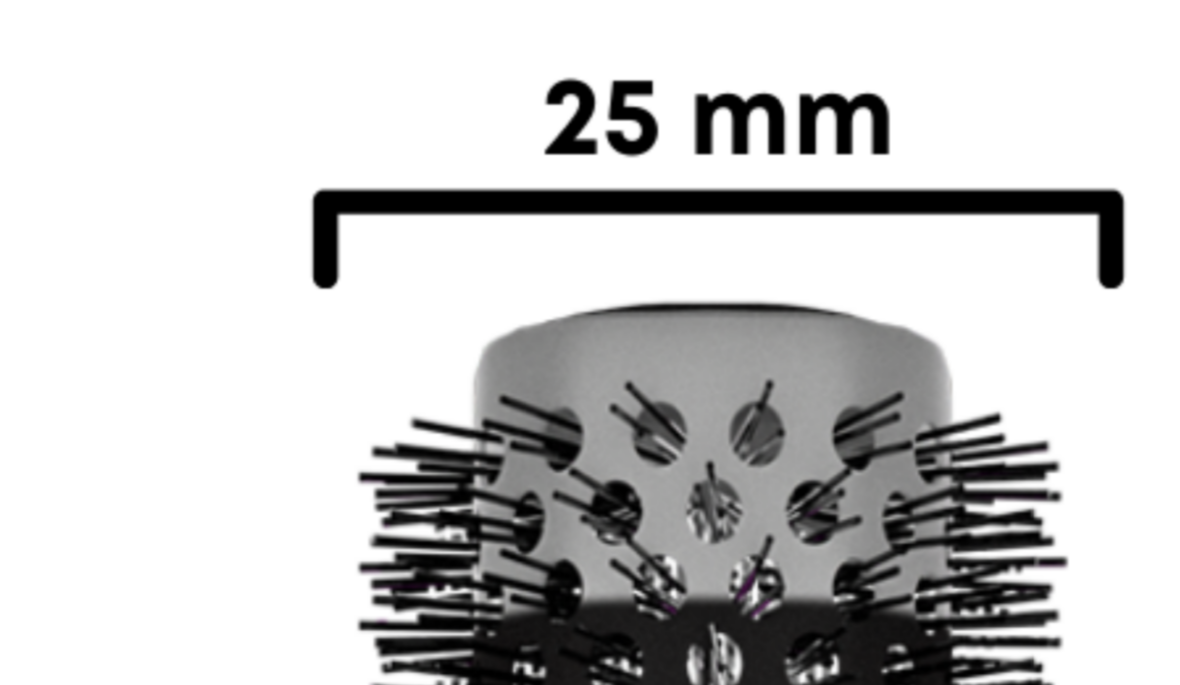 scroll, scrollTop: 18, scrollLeft: 0, axis: vertical 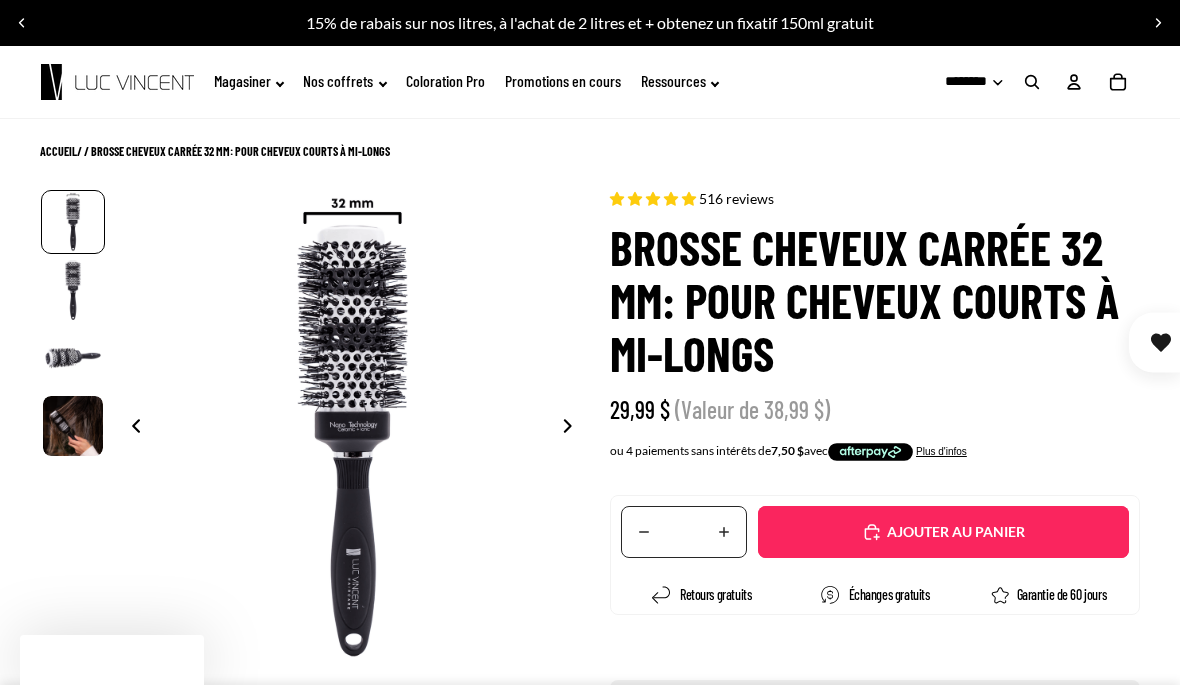 select on "**********" 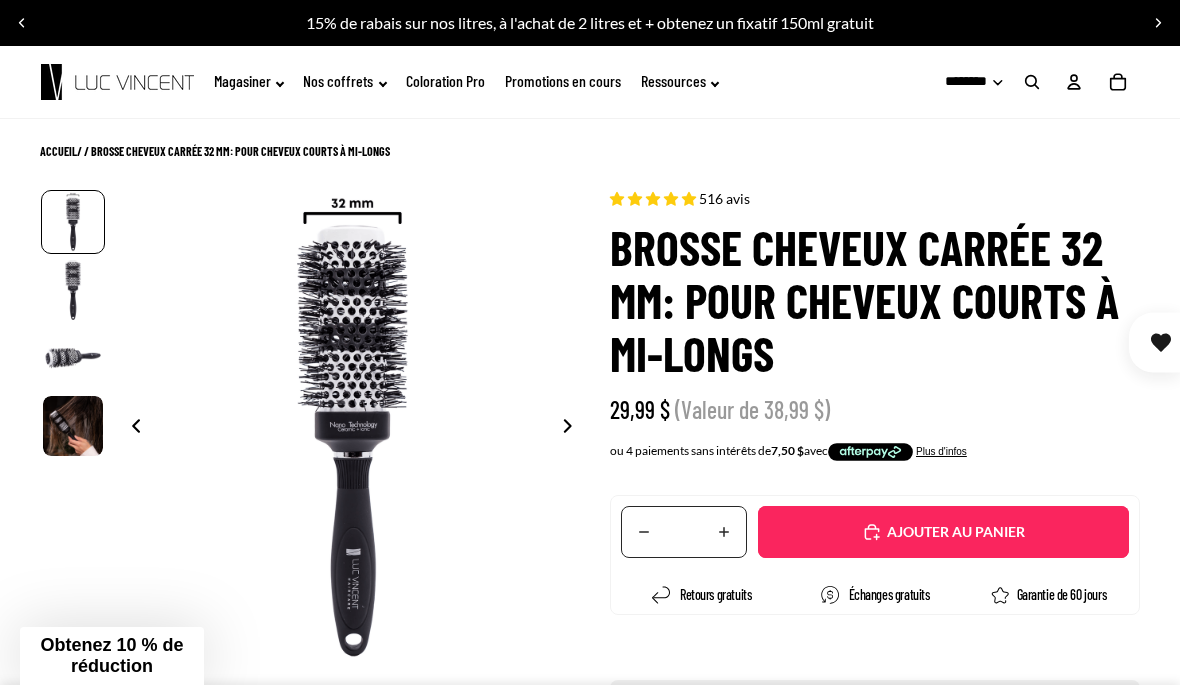 click at bounding box center (573, 428) 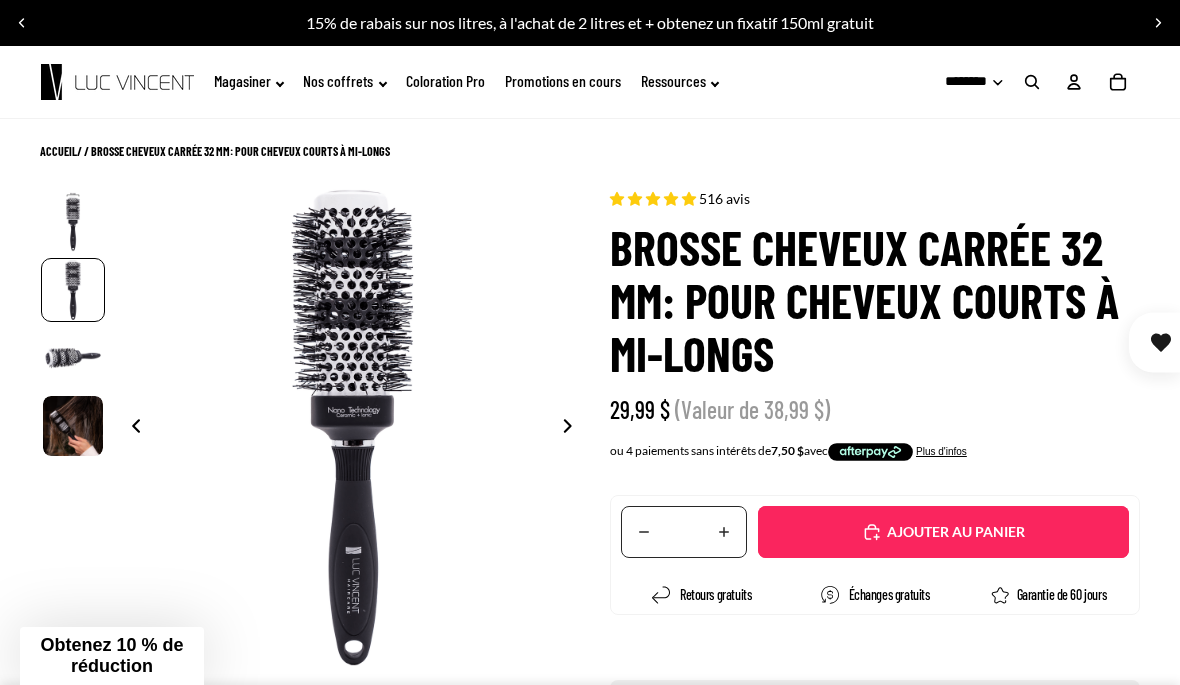 scroll, scrollTop: 0, scrollLeft: 477, axis: horizontal 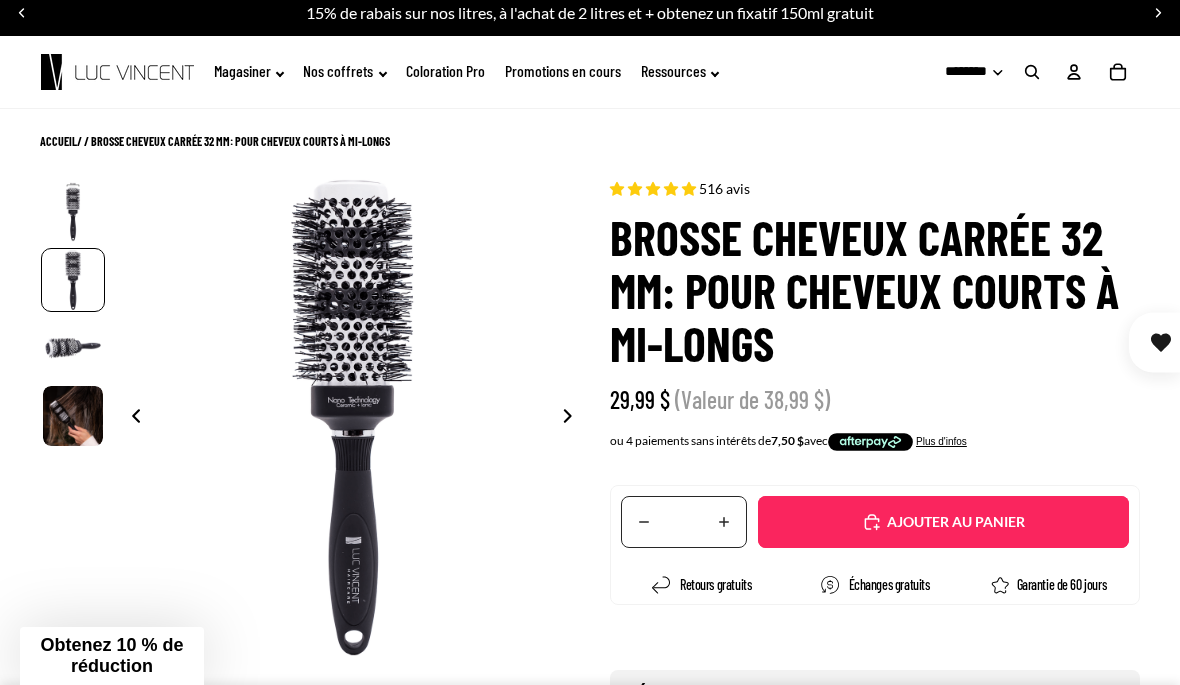 click at bounding box center [573, 418] 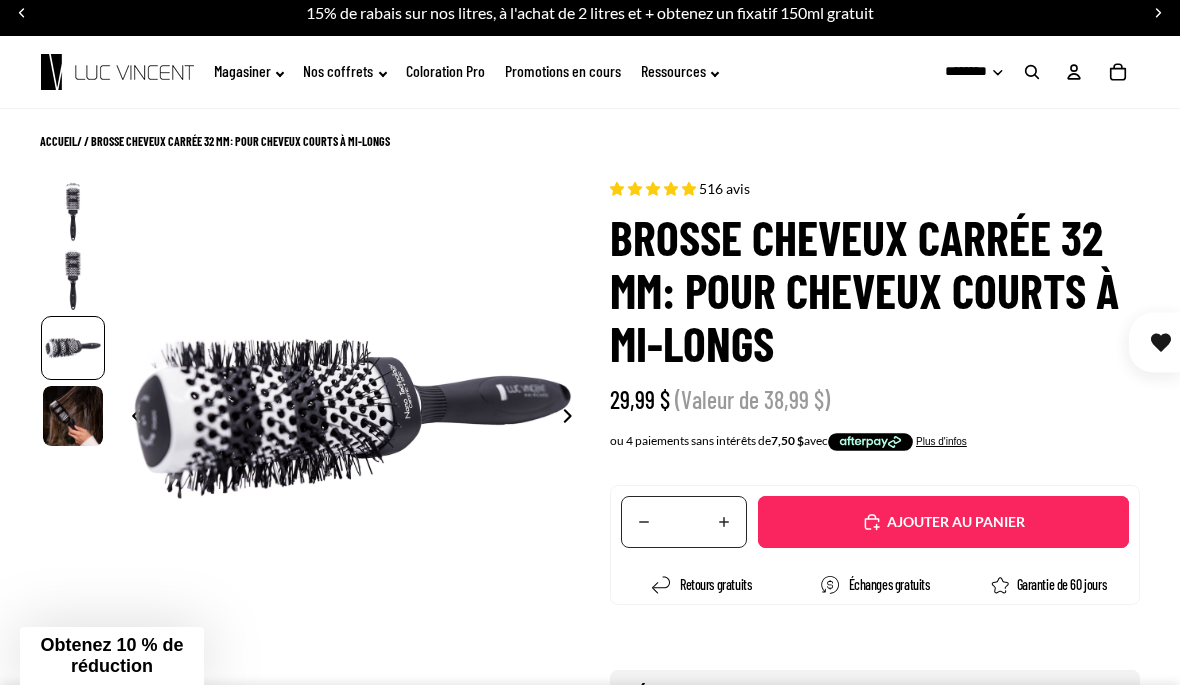 scroll, scrollTop: 0, scrollLeft: 954, axis: horizontal 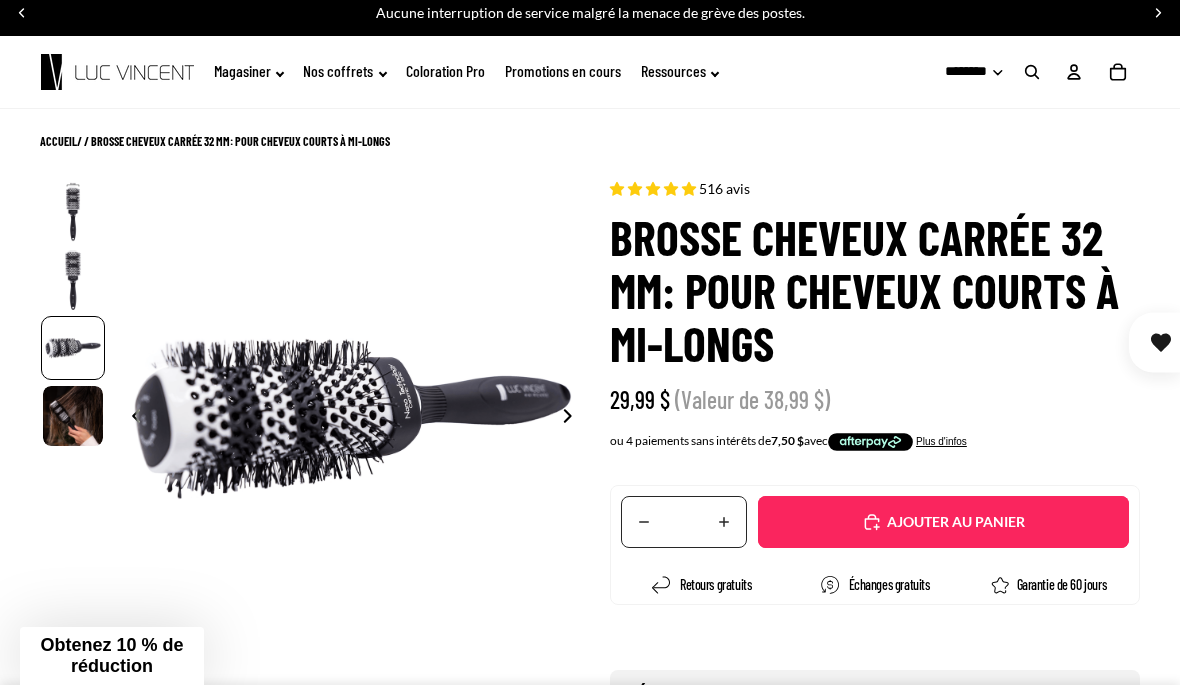 click at bounding box center [573, 418] 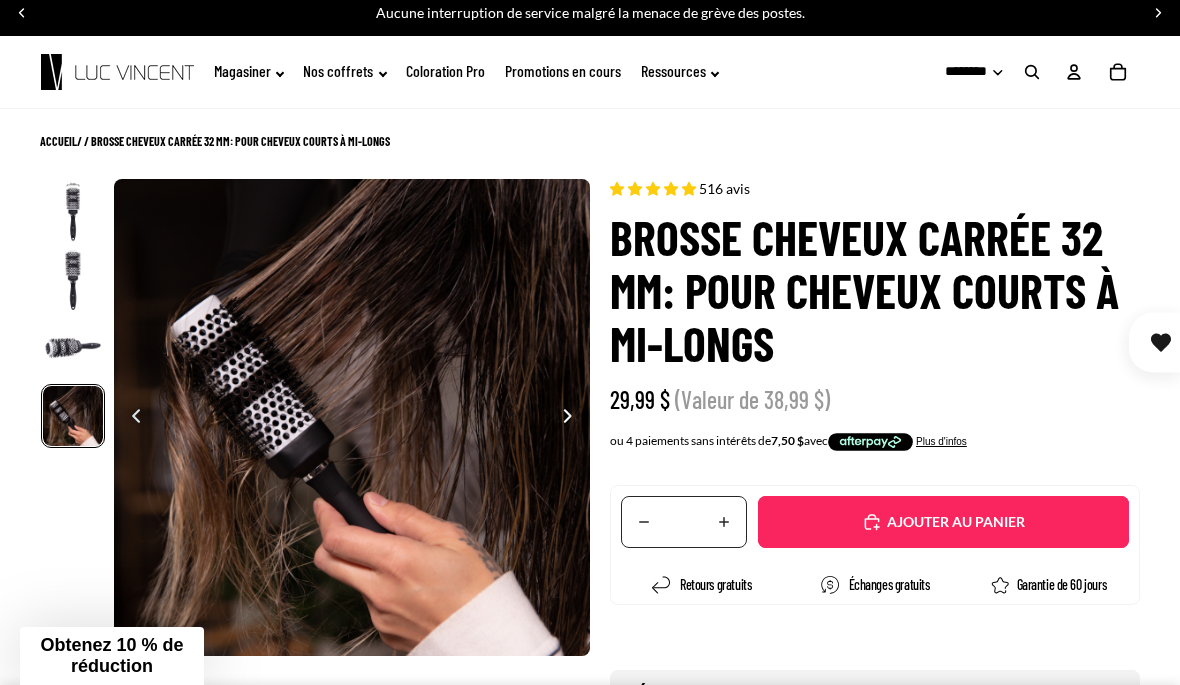 scroll, scrollTop: 0, scrollLeft: 1431, axis: horizontal 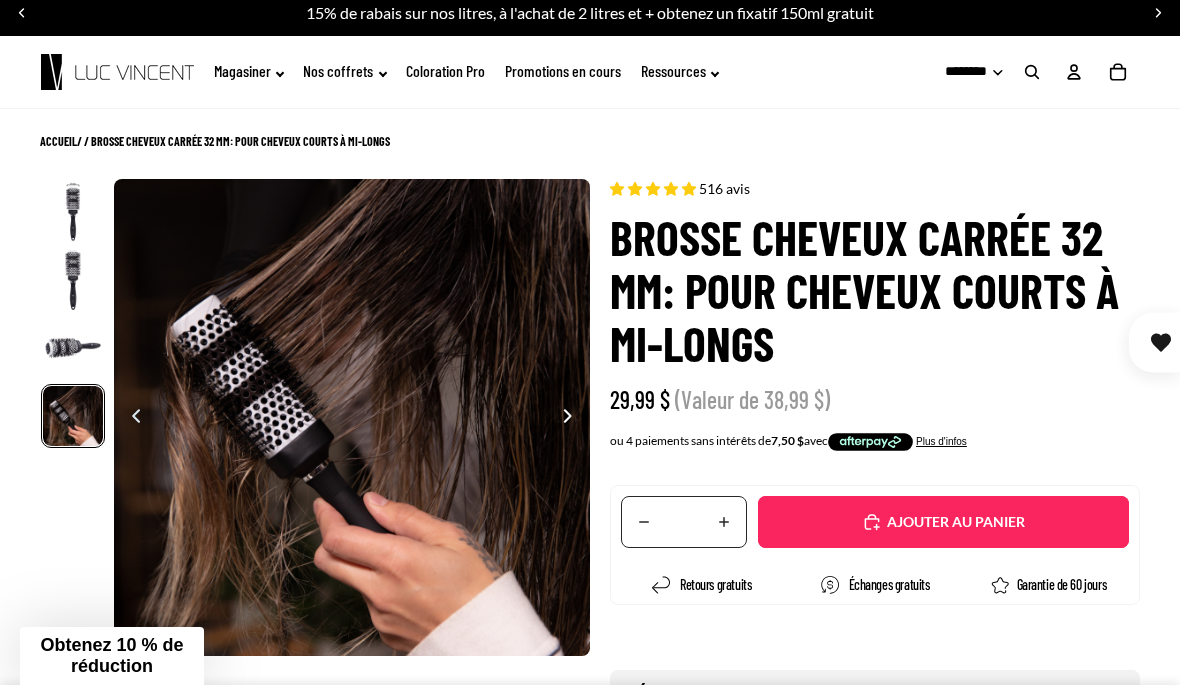click at bounding box center (130, 418) 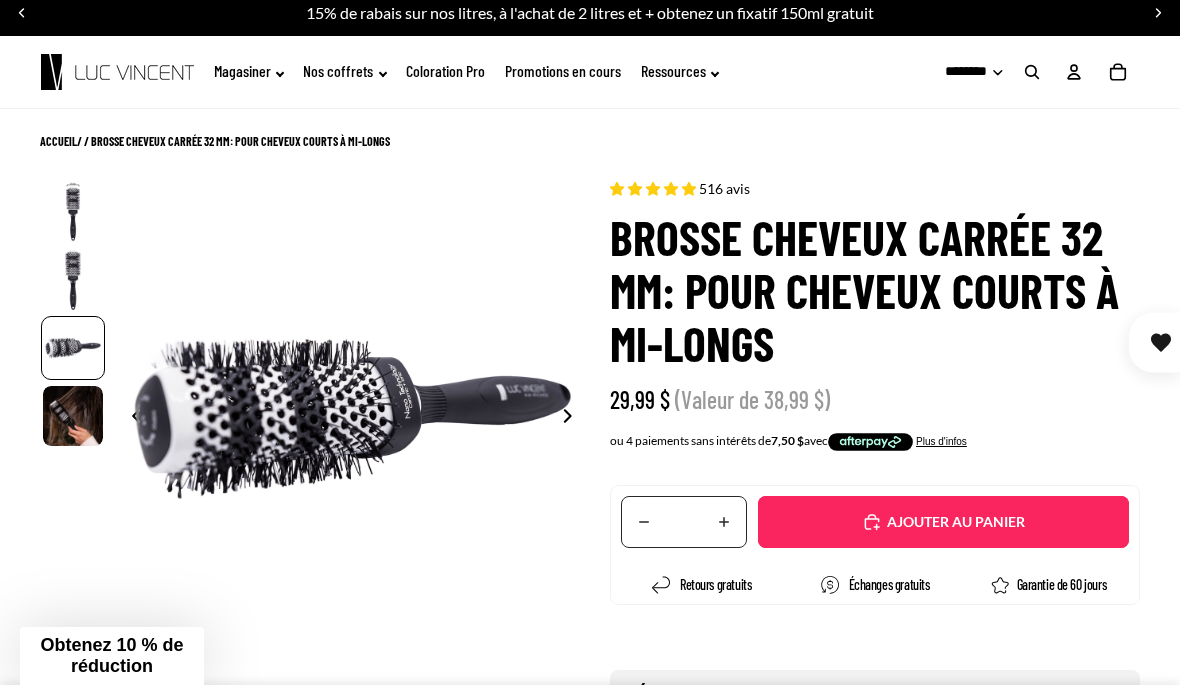 scroll, scrollTop: 0, scrollLeft: 954, axis: horizontal 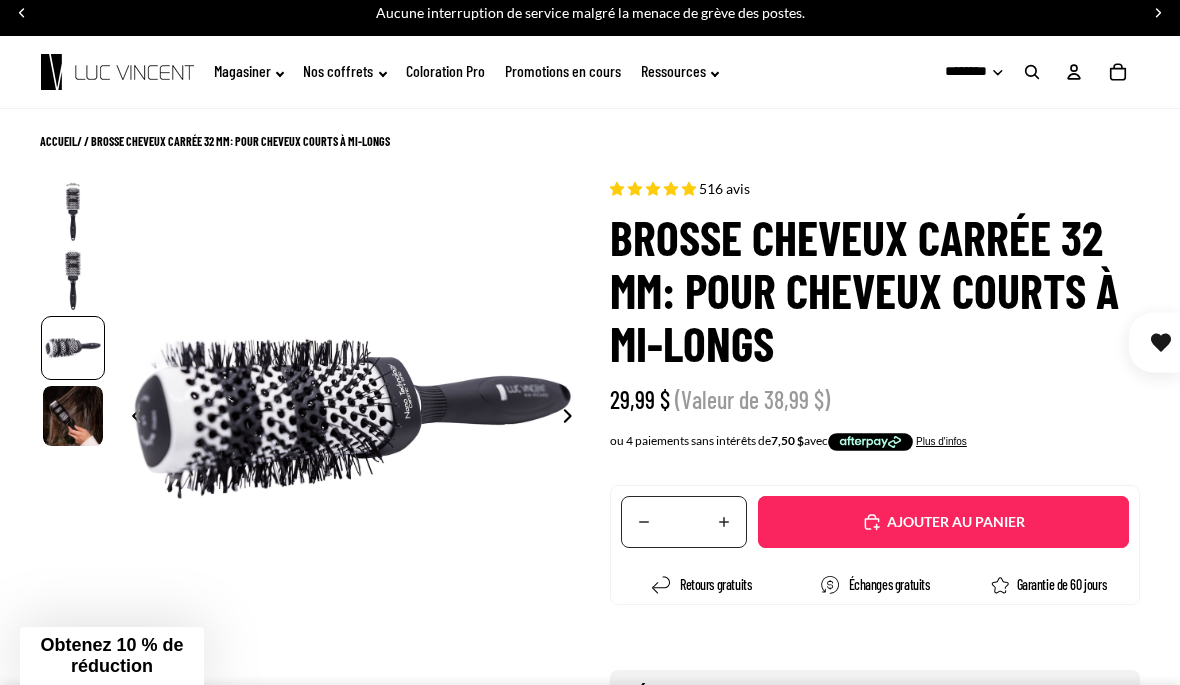 click 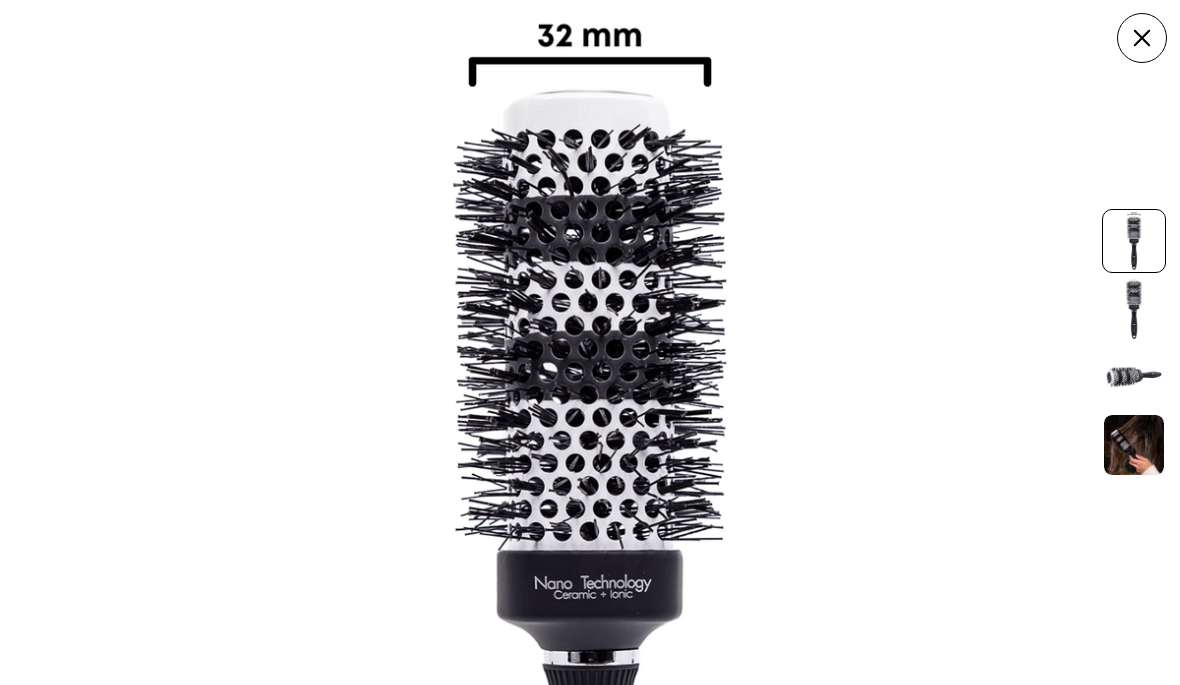 scroll, scrollTop: 2360, scrollLeft: 0, axis: vertical 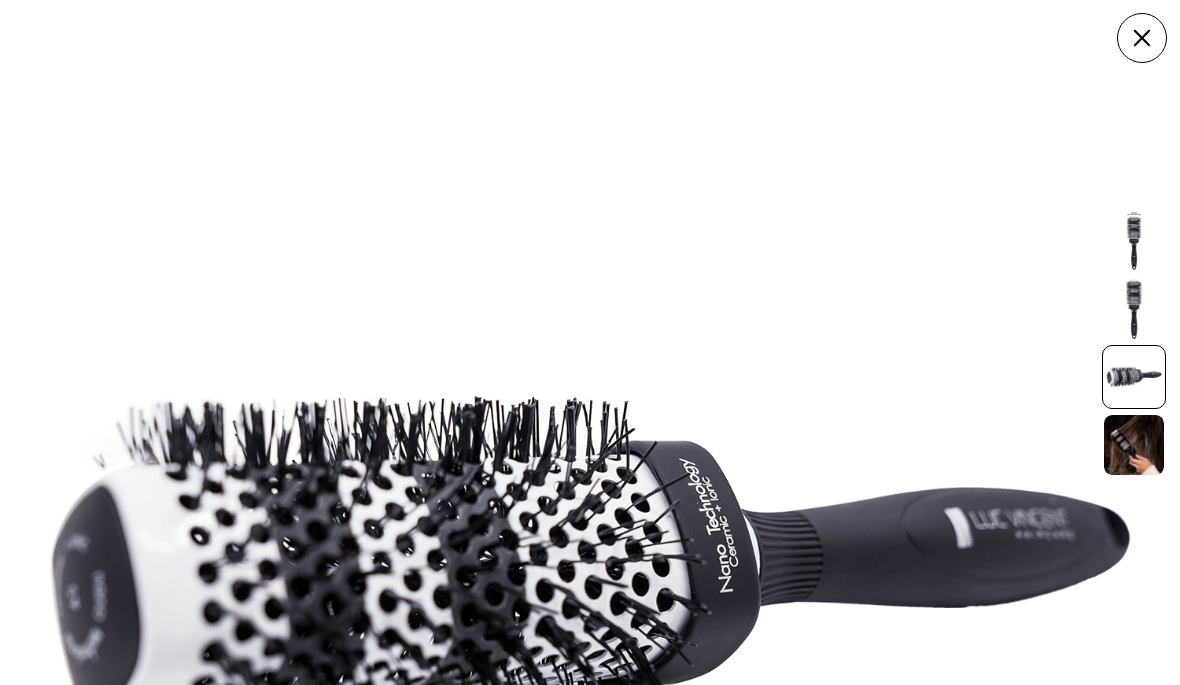 click at bounding box center (1134, 309) 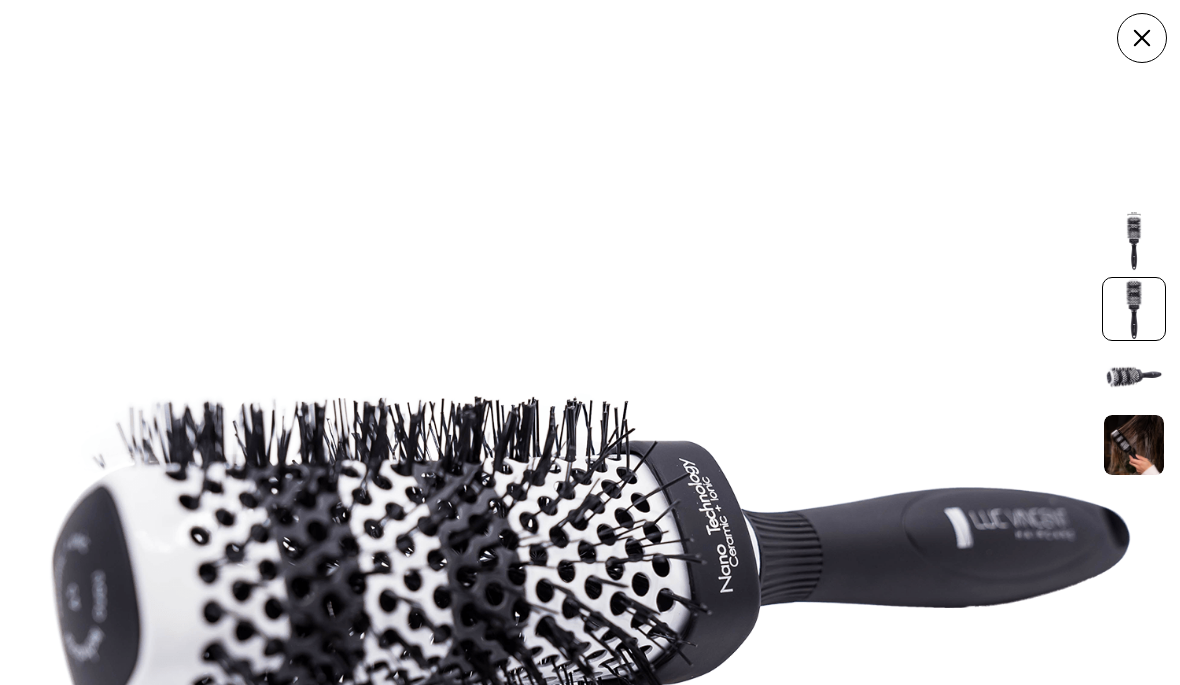 scroll, scrollTop: 0, scrollLeft: 477, axis: horizontal 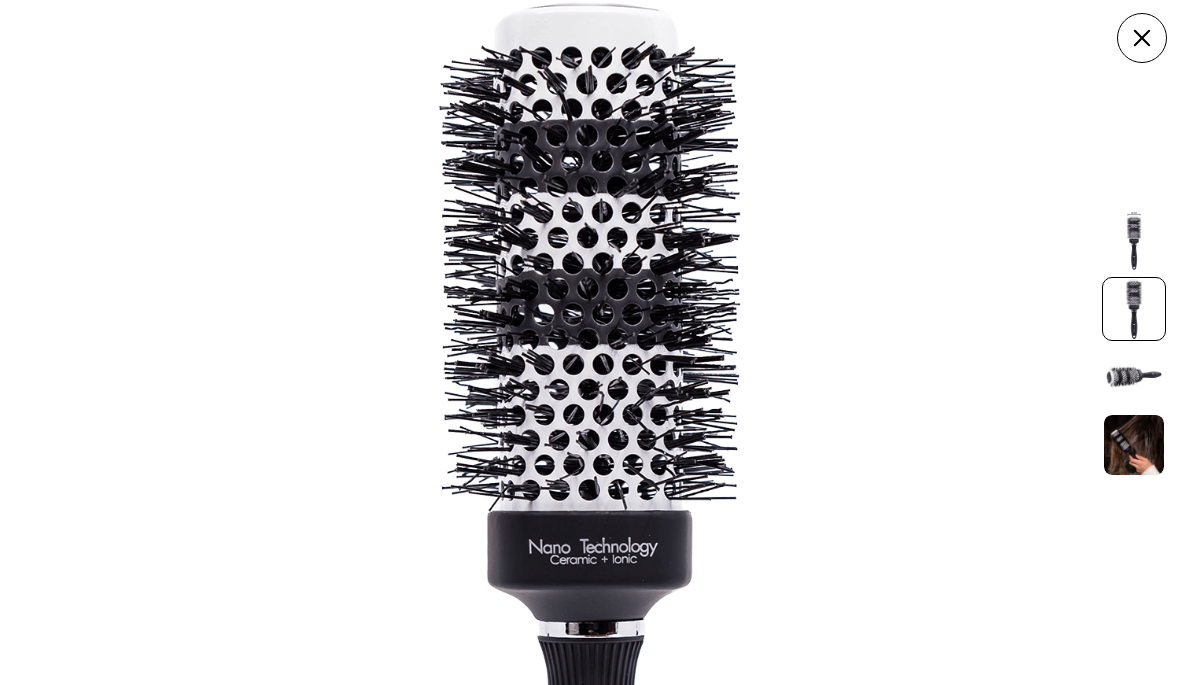 click at bounding box center [1134, 241] 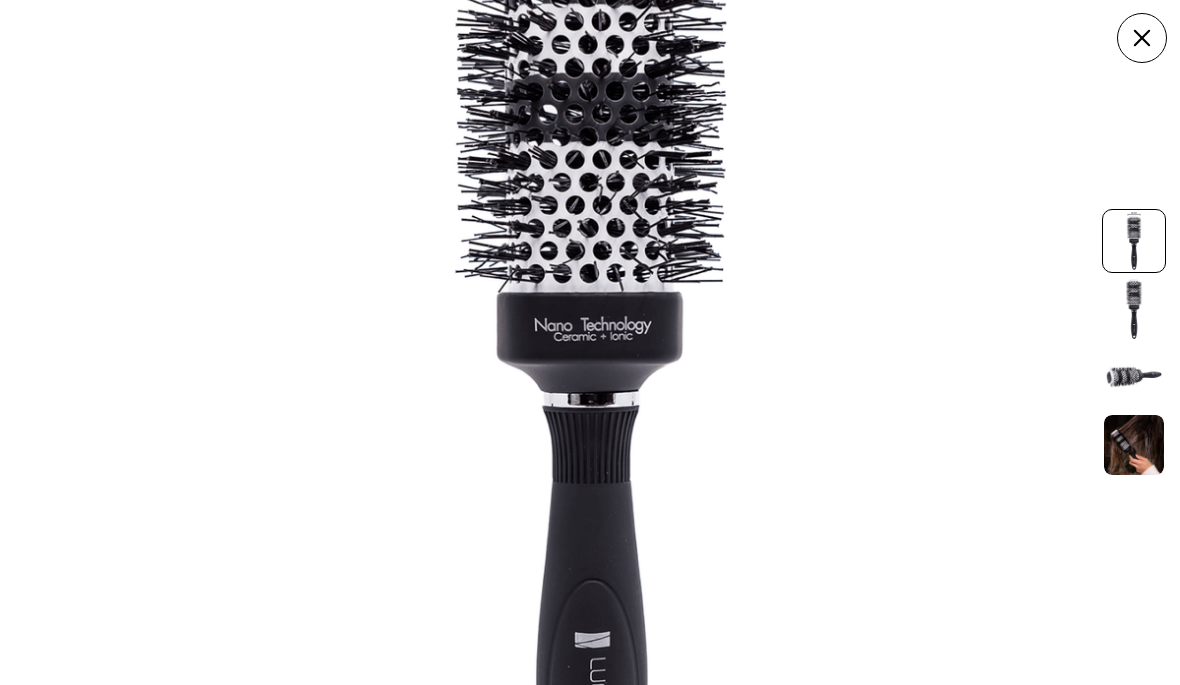 scroll, scrollTop: 0, scrollLeft: 0, axis: both 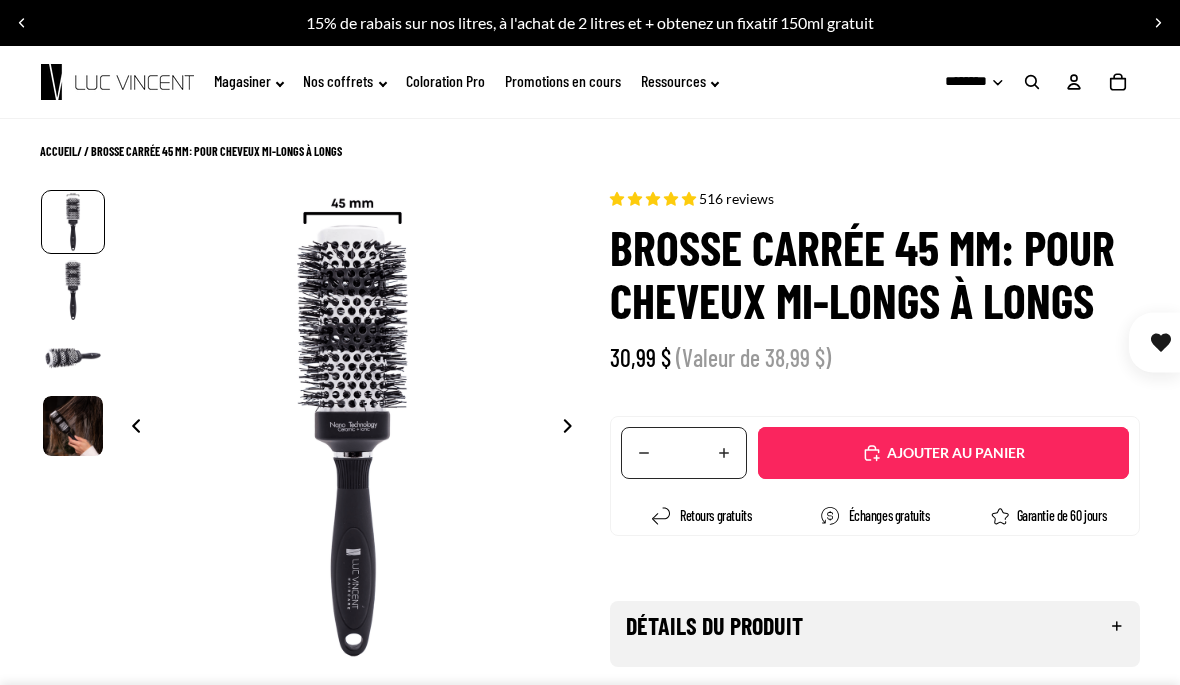 select on "**********" 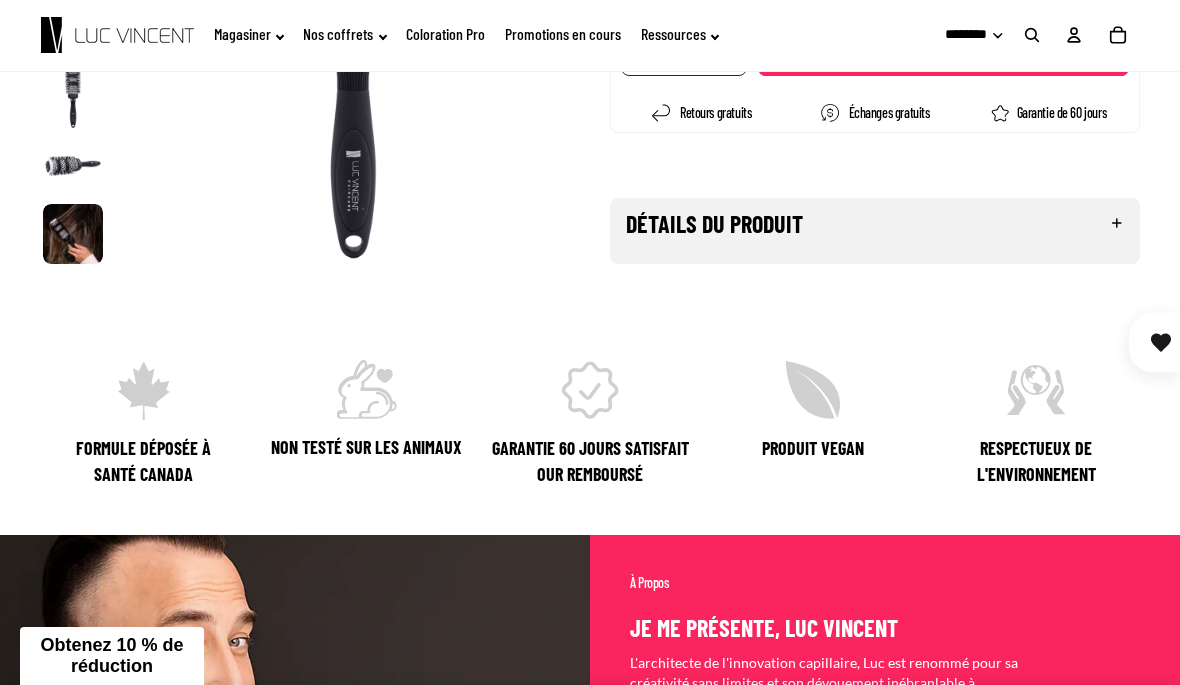 scroll, scrollTop: 428, scrollLeft: 0, axis: vertical 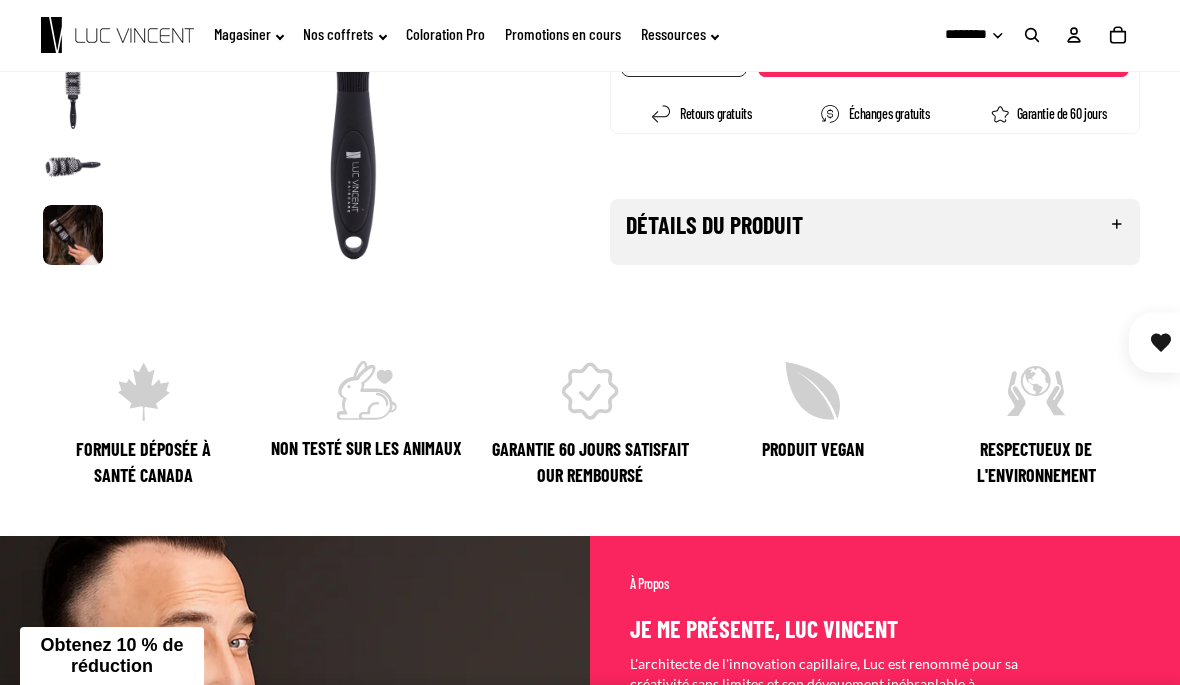 click on "Détails du produit" at bounding box center [875, 224] 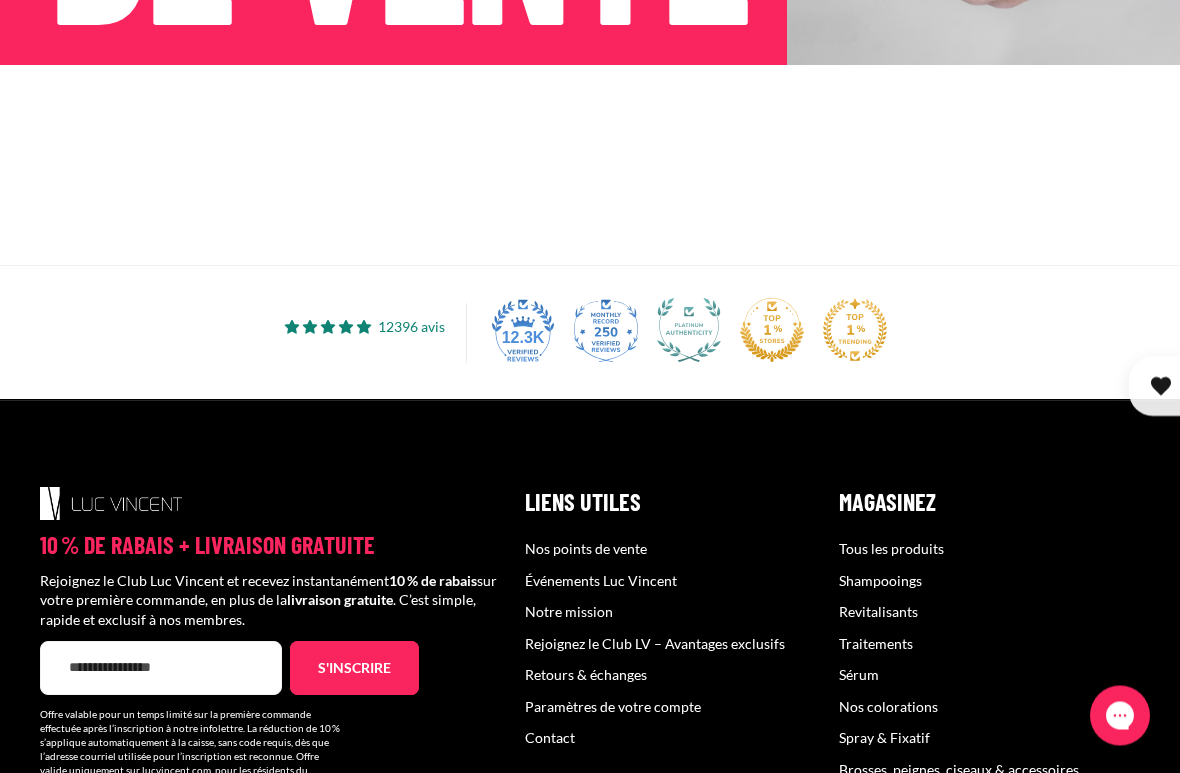 scroll, scrollTop: 517, scrollLeft: 0, axis: vertical 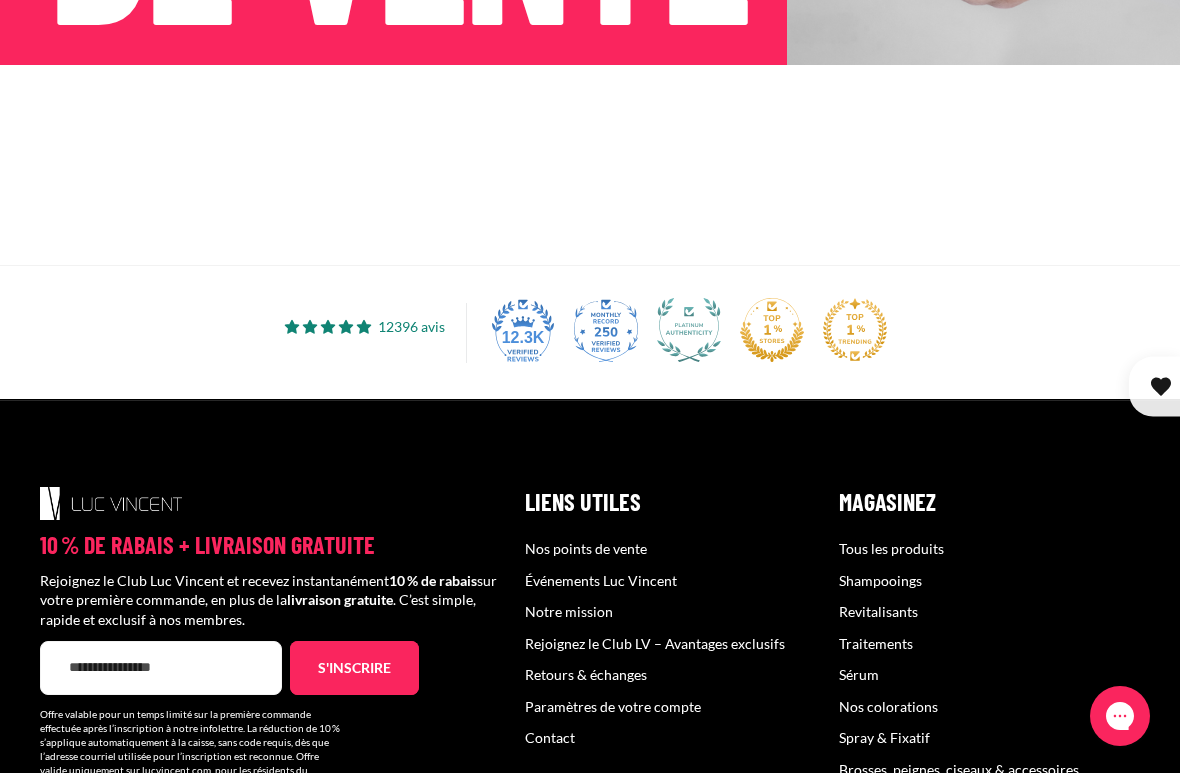 click at bounding box center (590, 165) 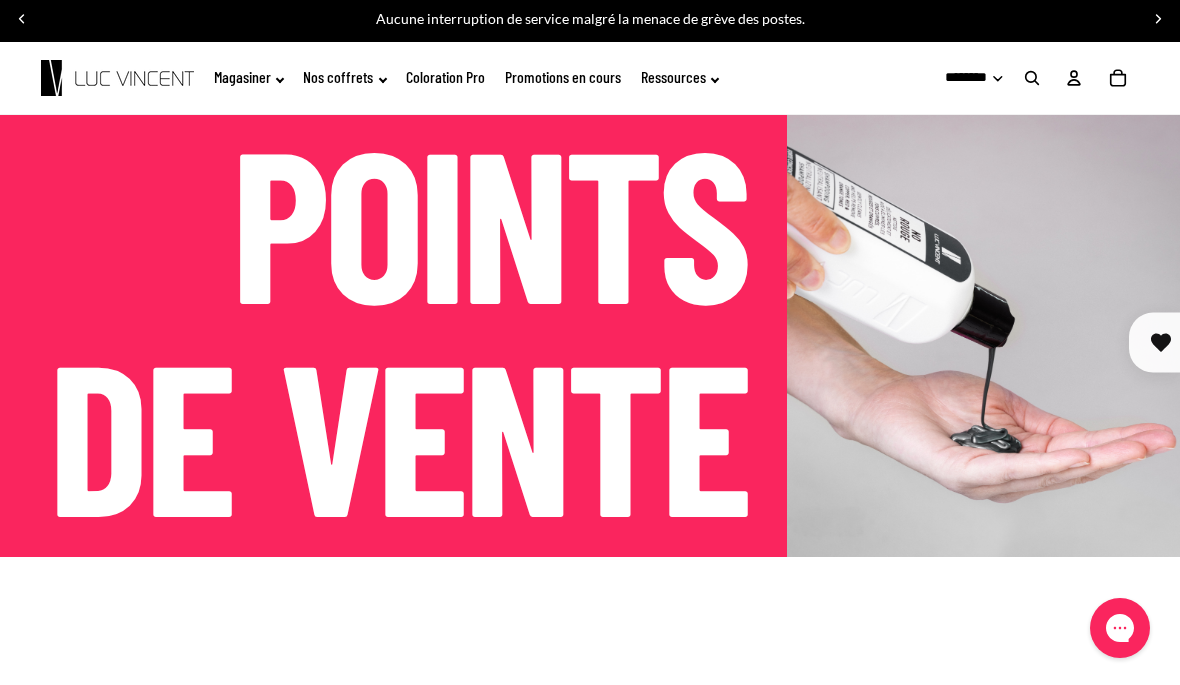 scroll, scrollTop: 0, scrollLeft: 0, axis: both 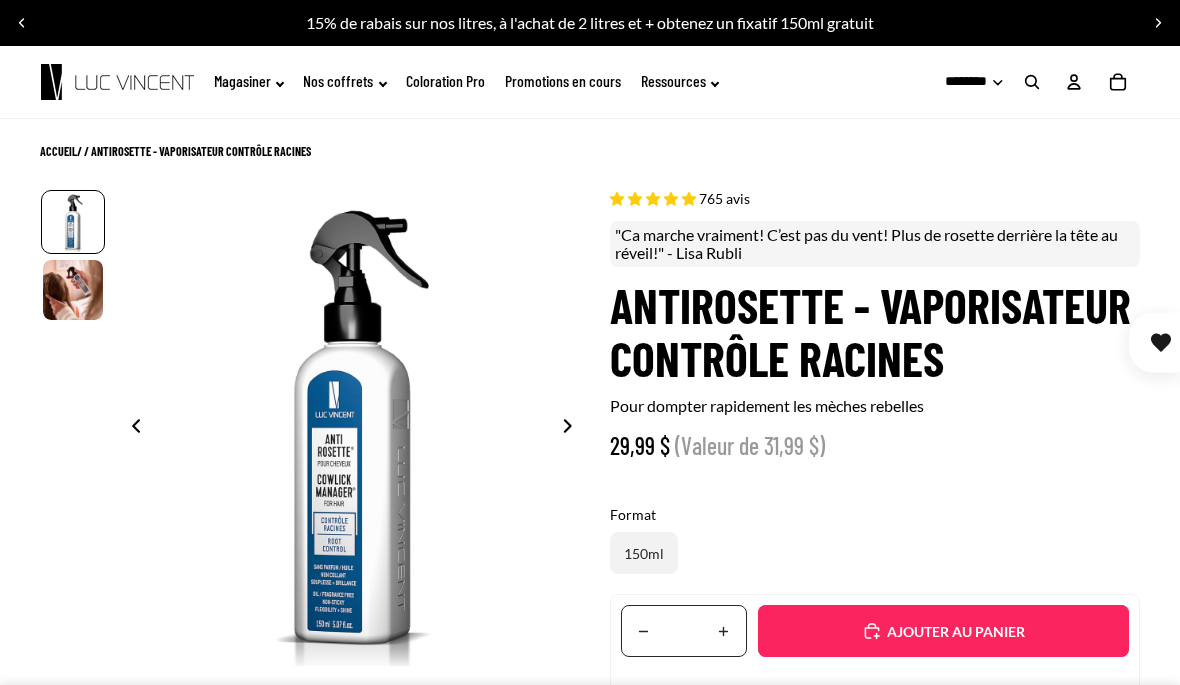 select on "**********" 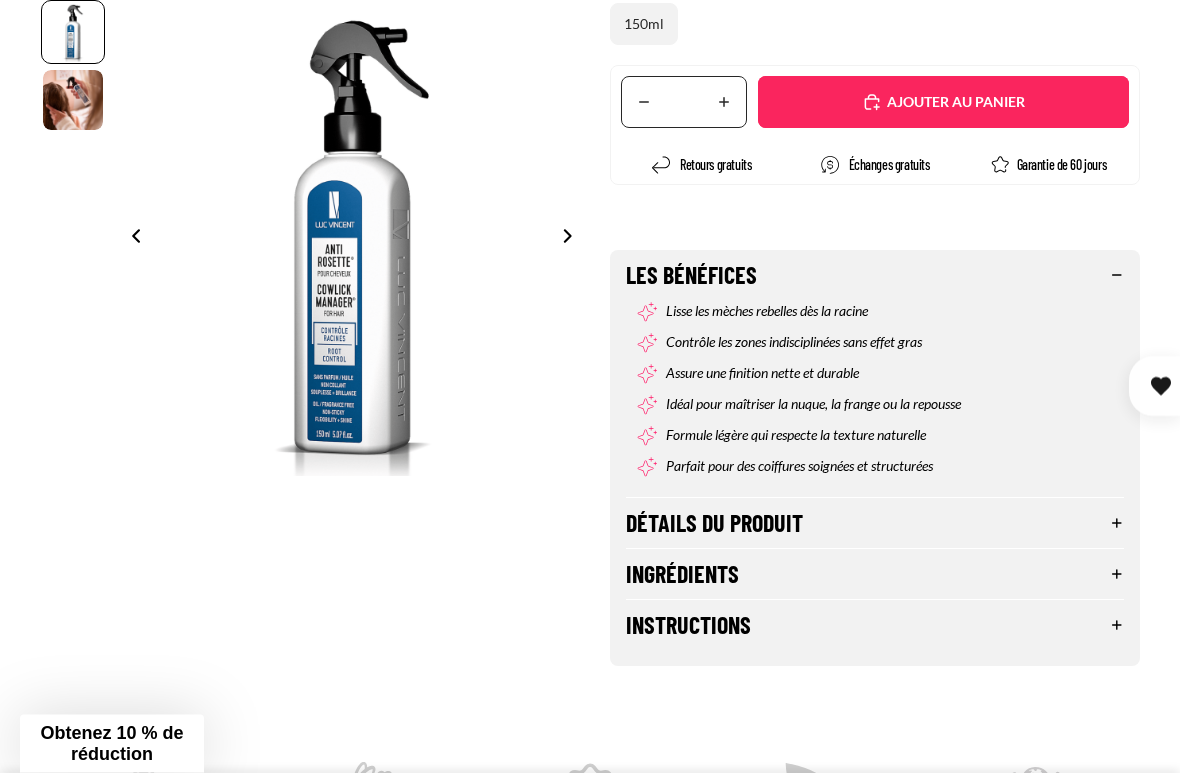 scroll, scrollTop: 556, scrollLeft: 0, axis: vertical 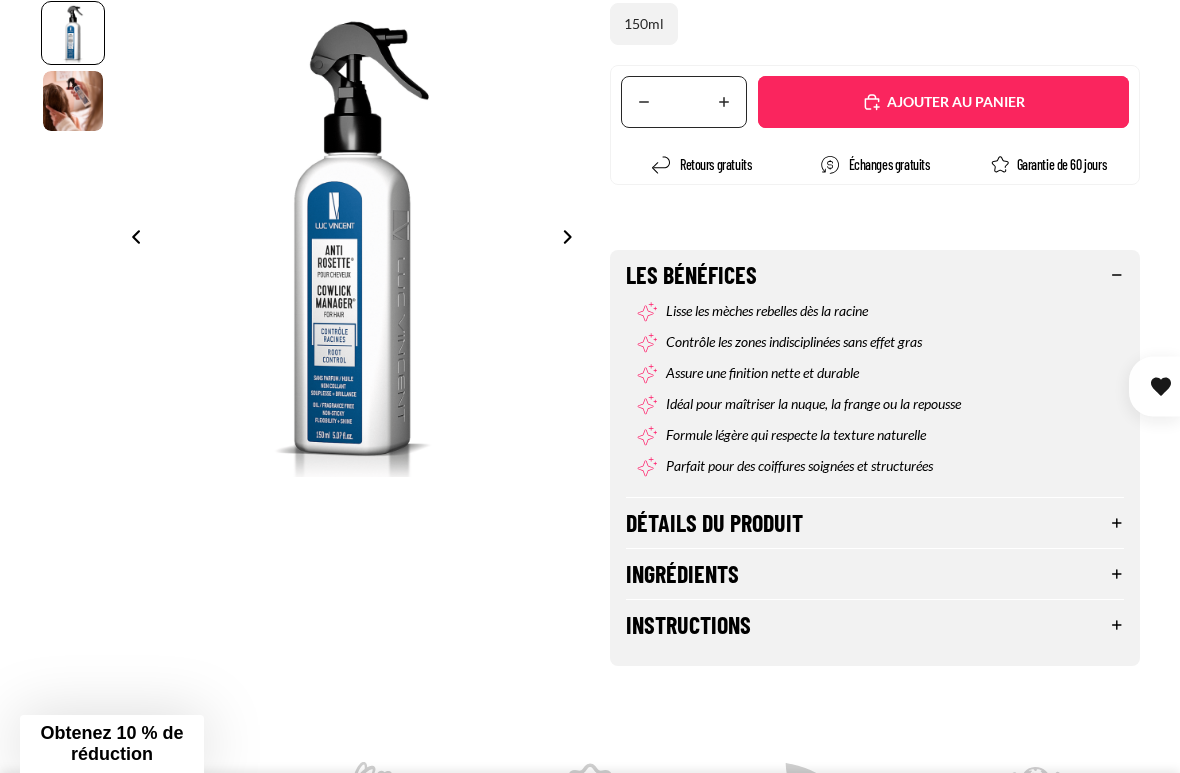 click on "Instructions" at bounding box center (875, 625) 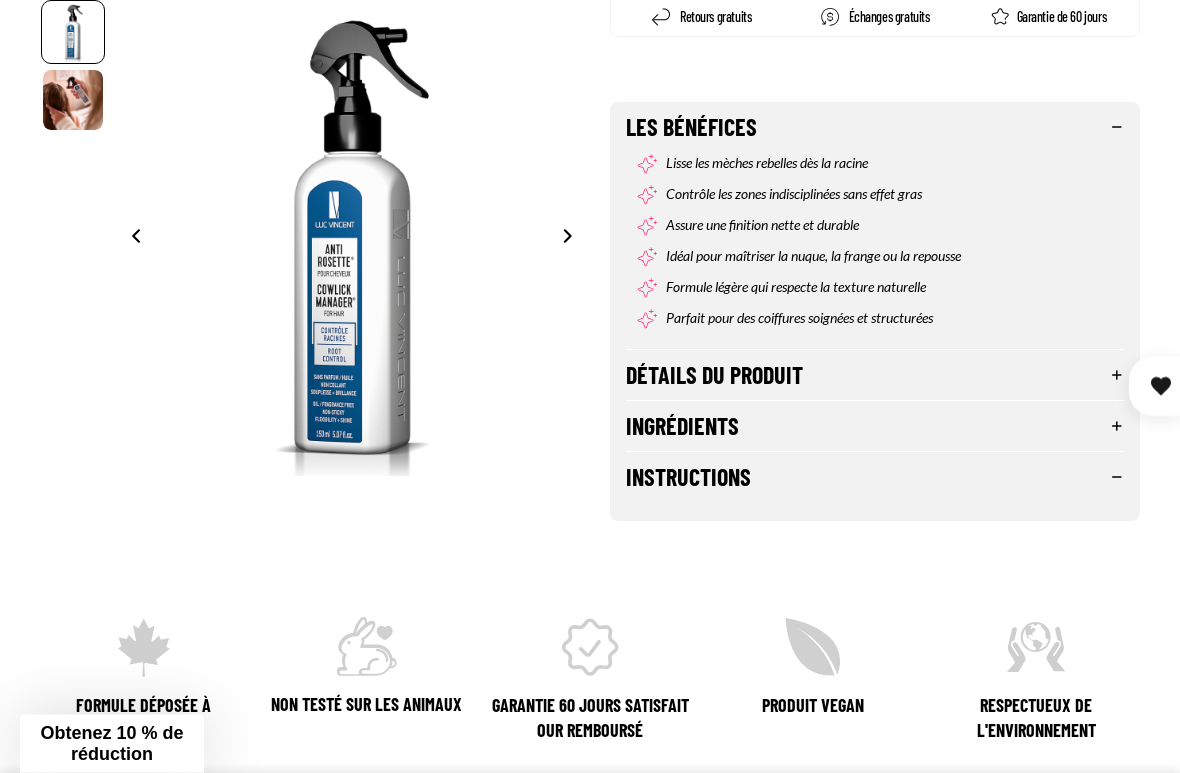 scroll, scrollTop: 704, scrollLeft: 0, axis: vertical 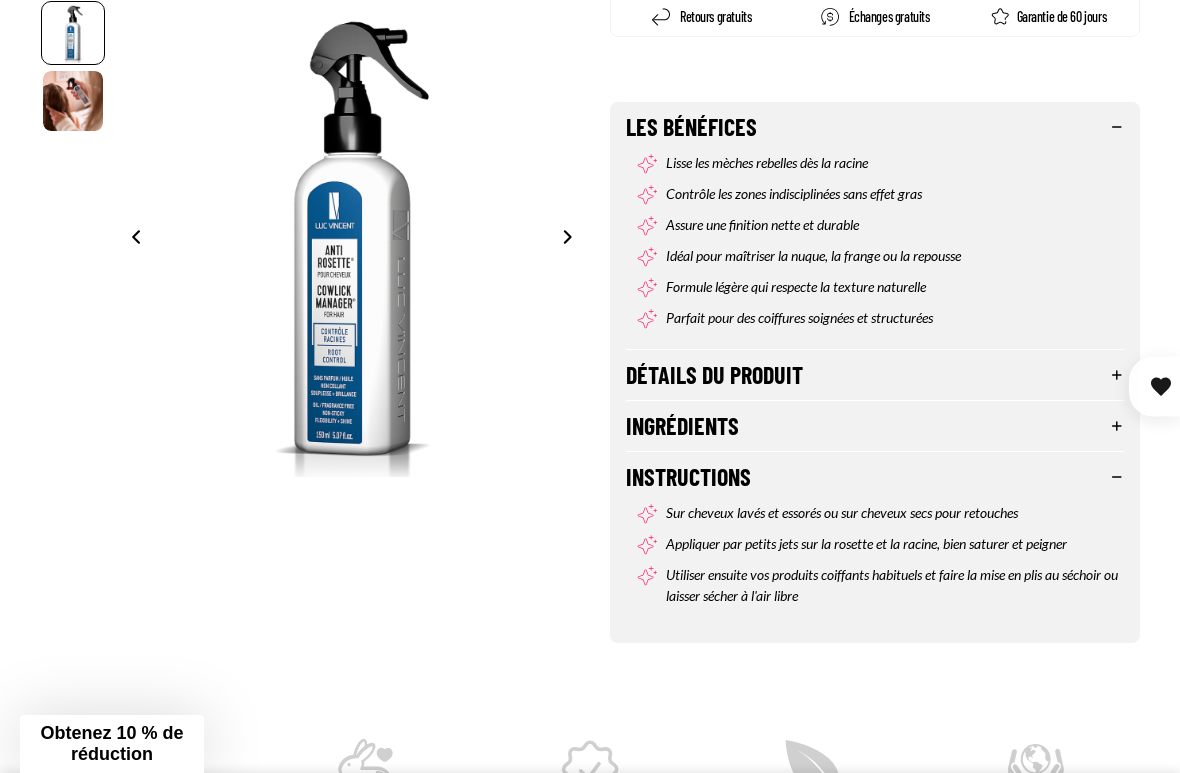click 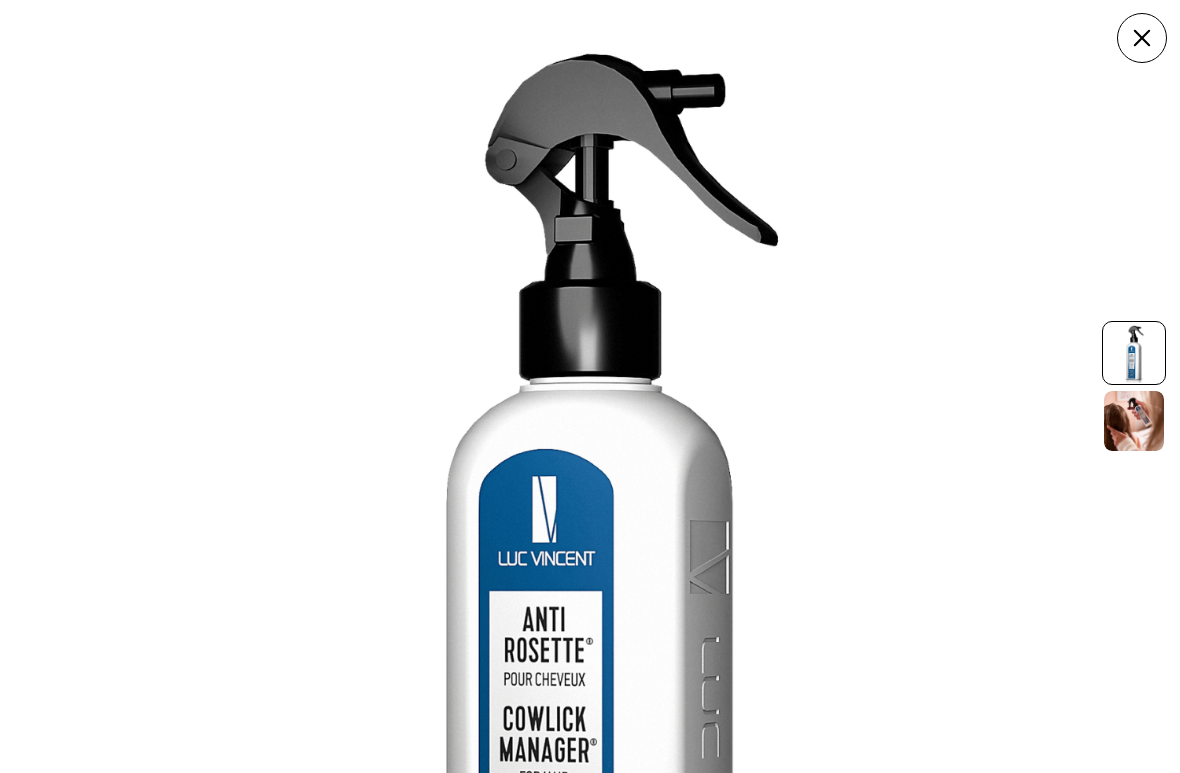 click 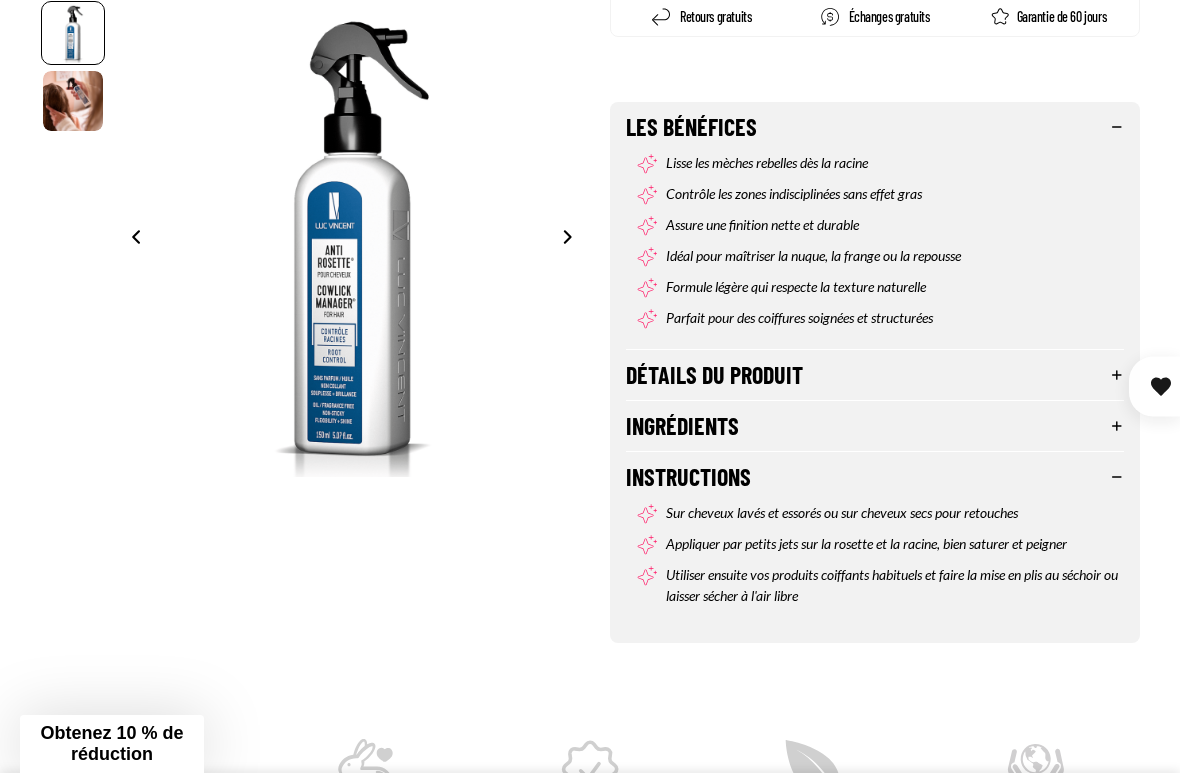 click 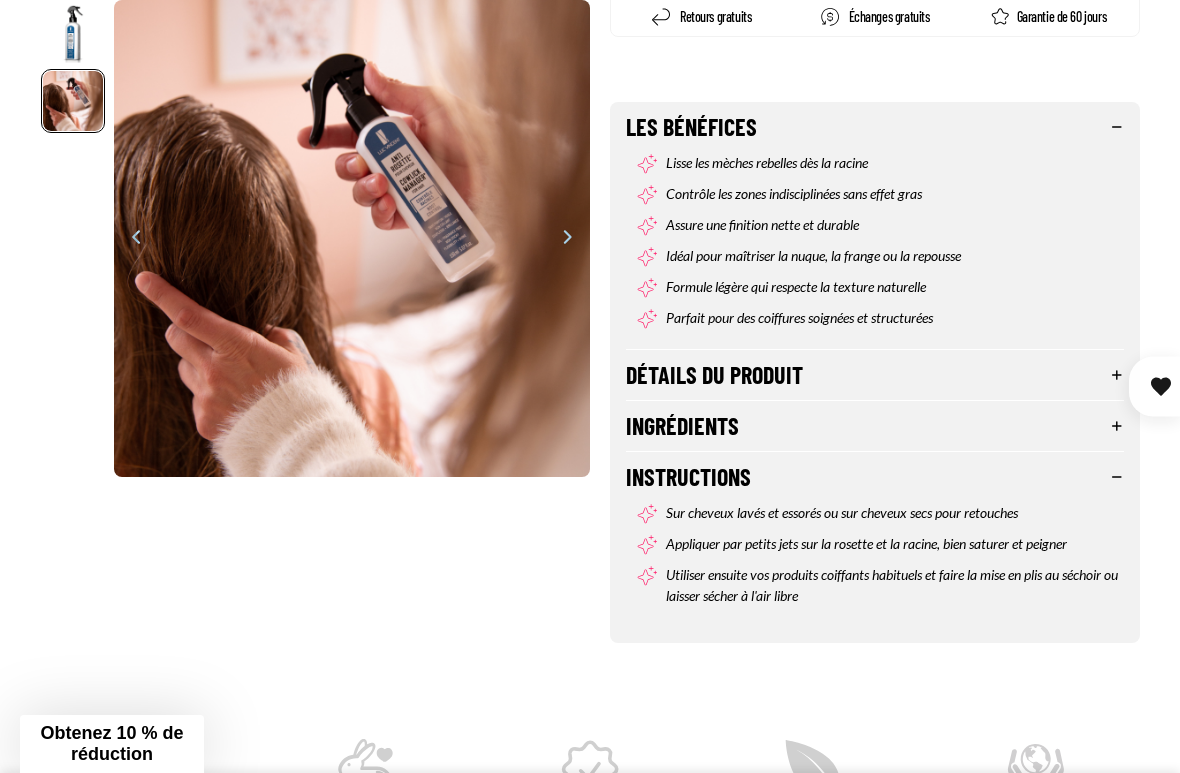 scroll, scrollTop: 0, scrollLeft: 477, axis: horizontal 